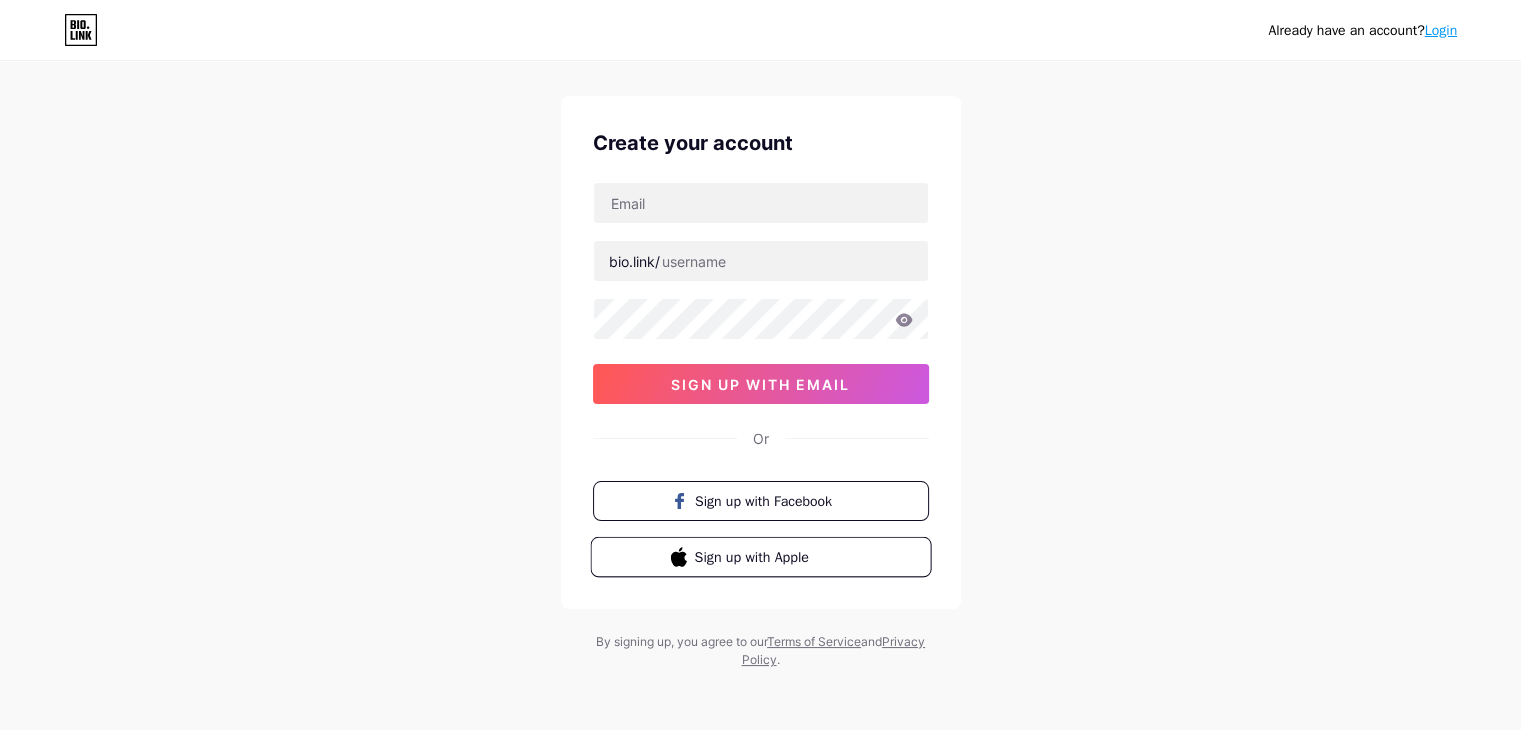 scroll, scrollTop: 34, scrollLeft: 0, axis: vertical 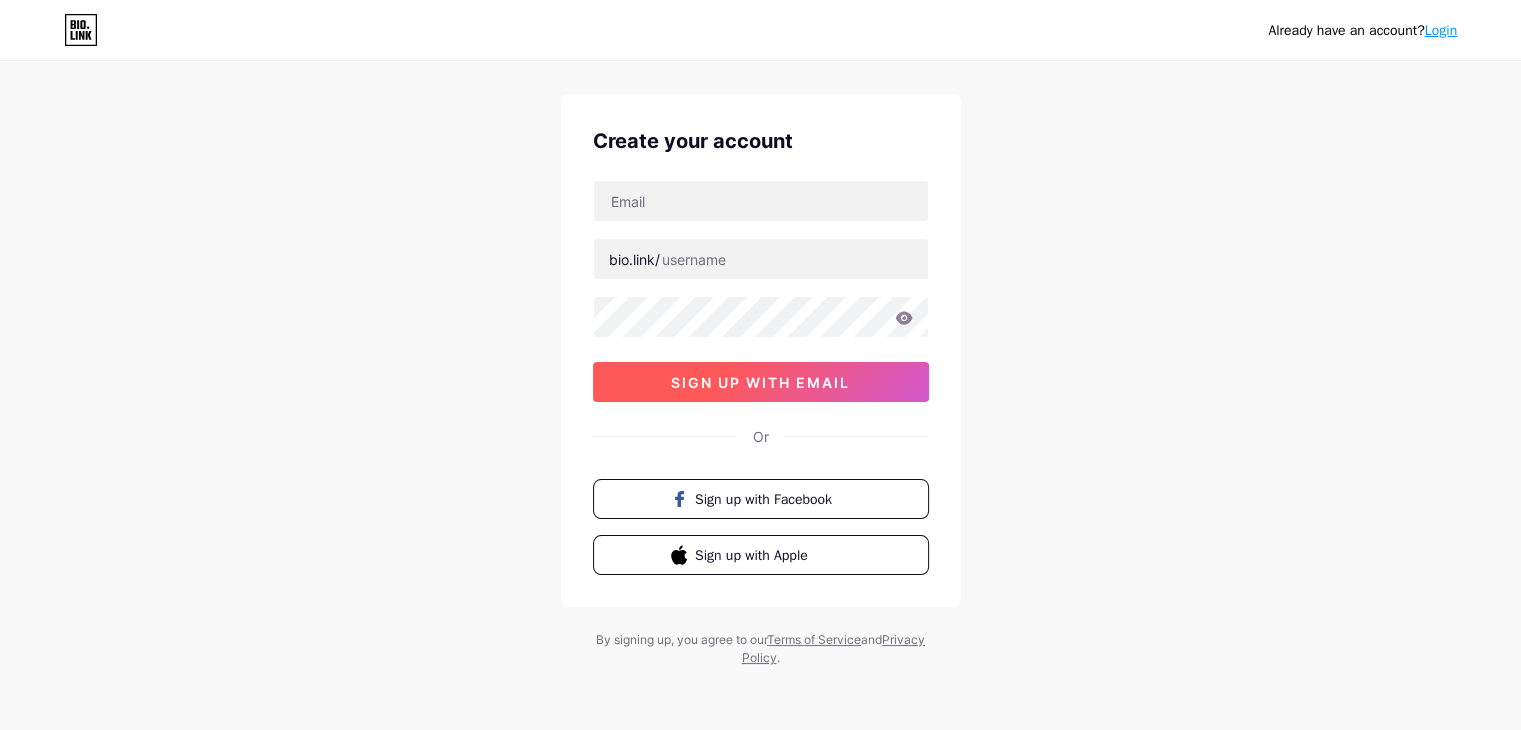 click on "sign up with email" at bounding box center (760, 382) 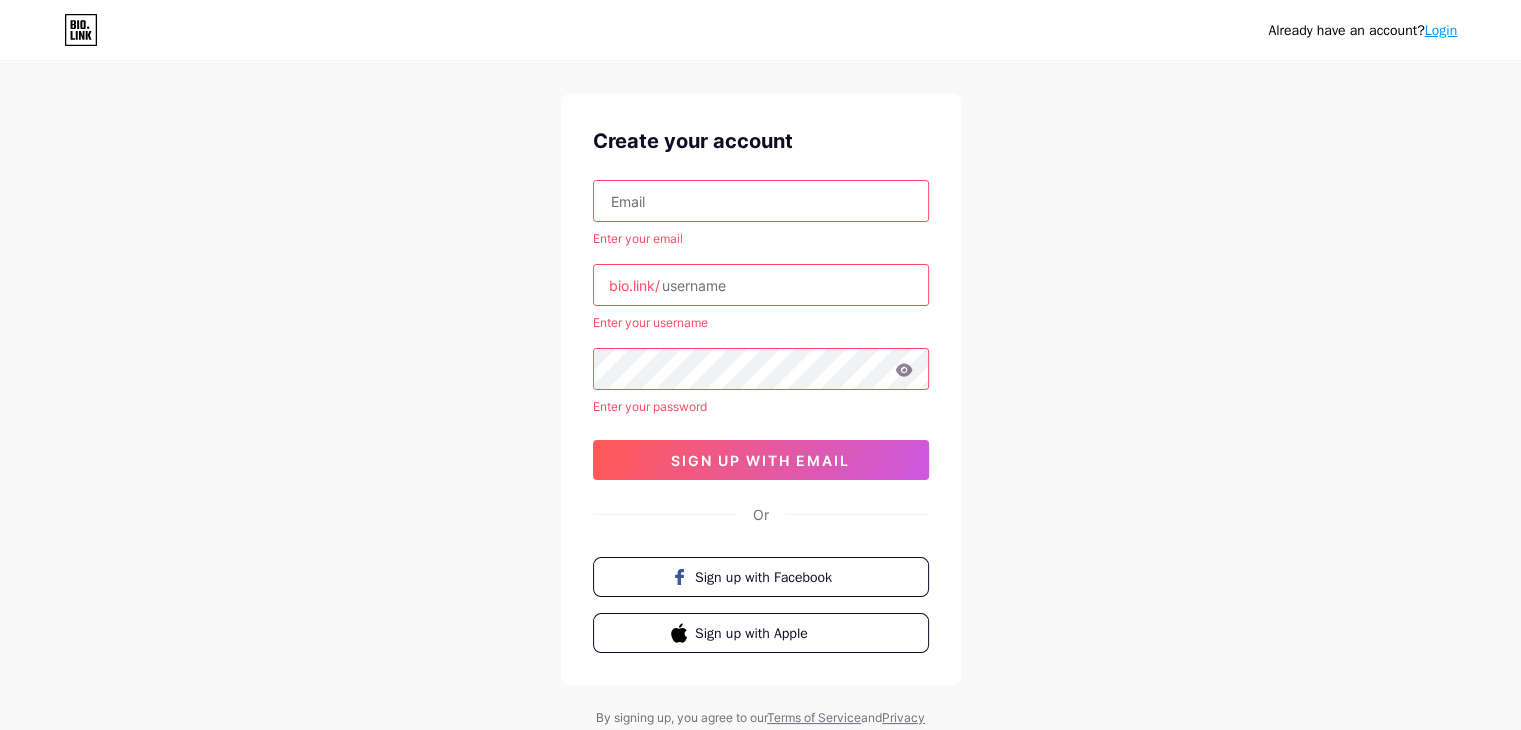 click 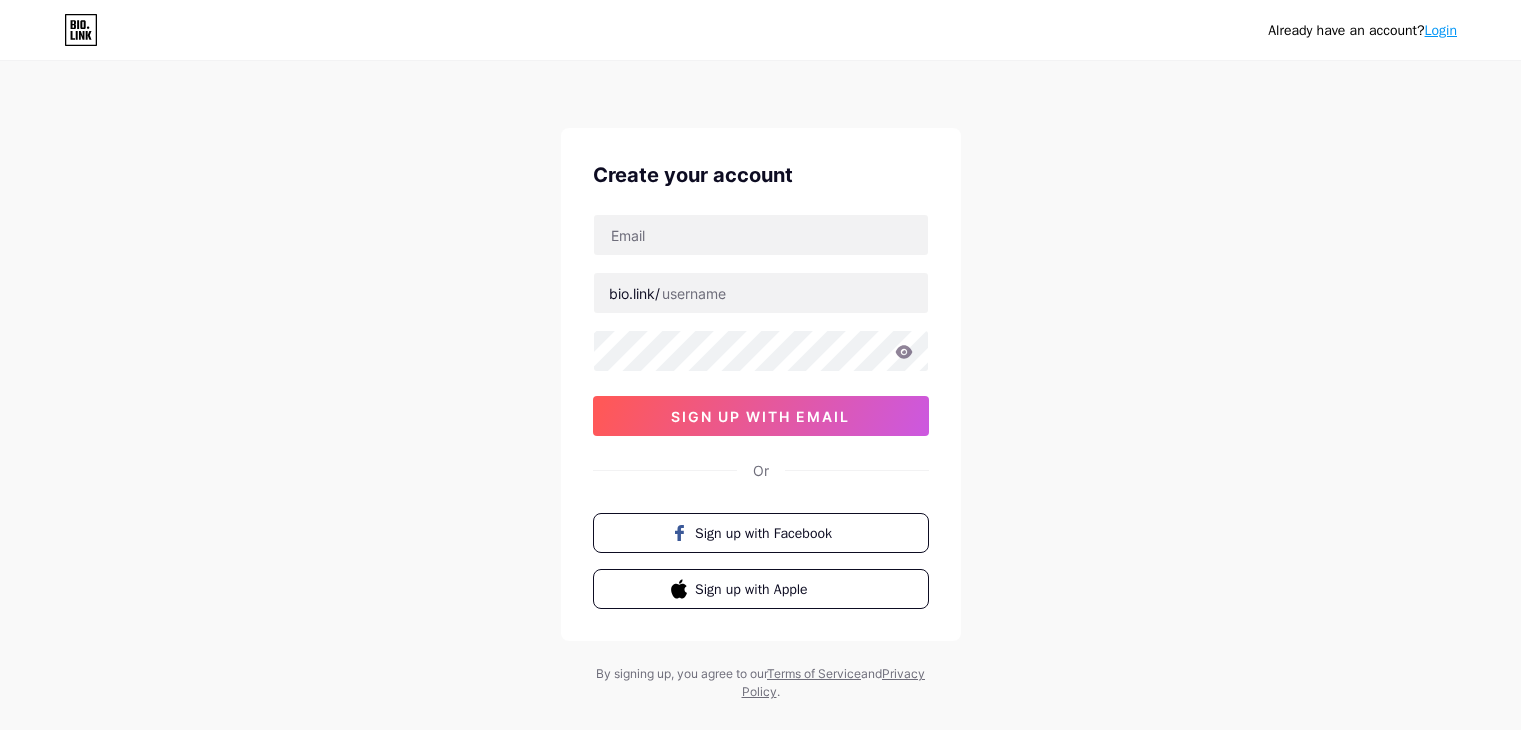 scroll, scrollTop: 0, scrollLeft: 0, axis: both 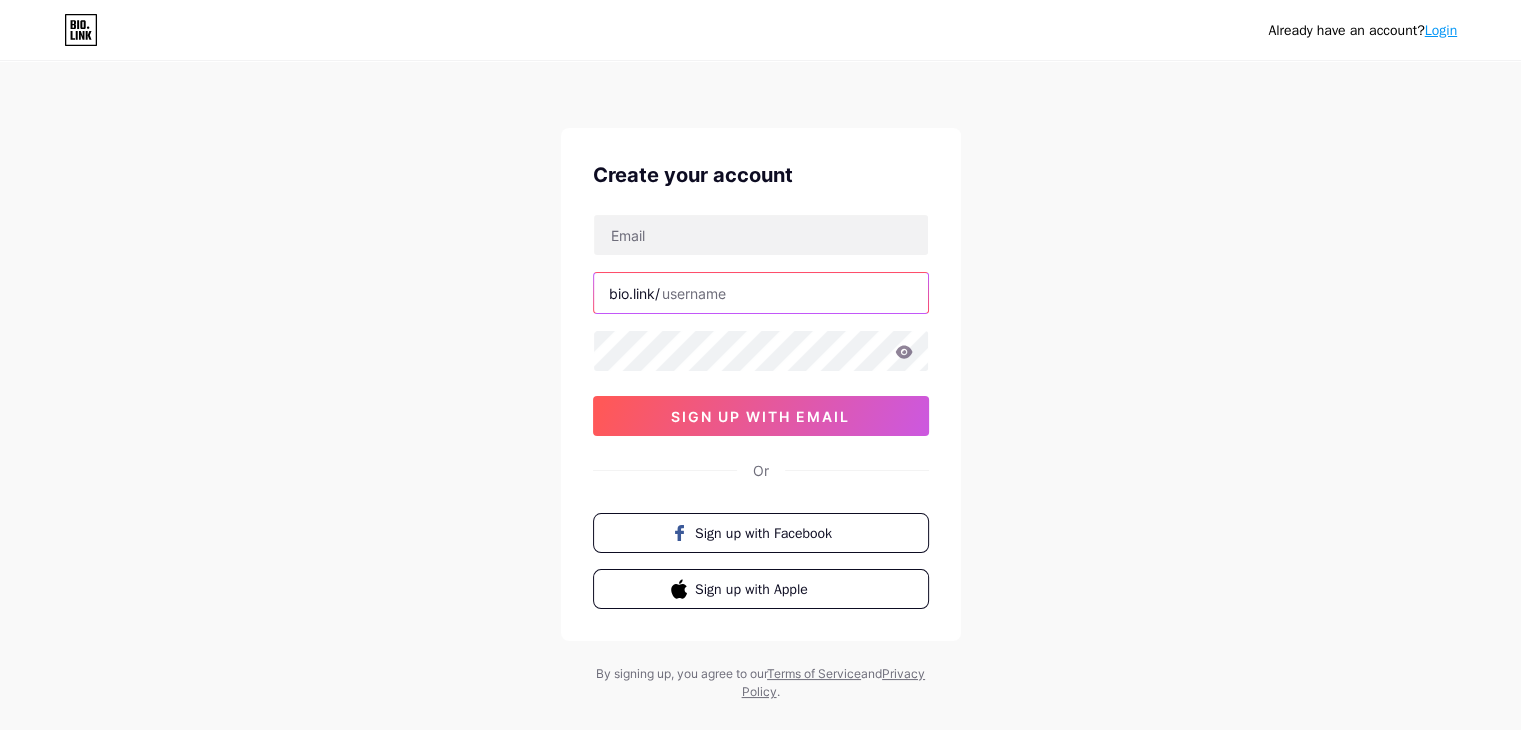 click at bounding box center (761, 293) 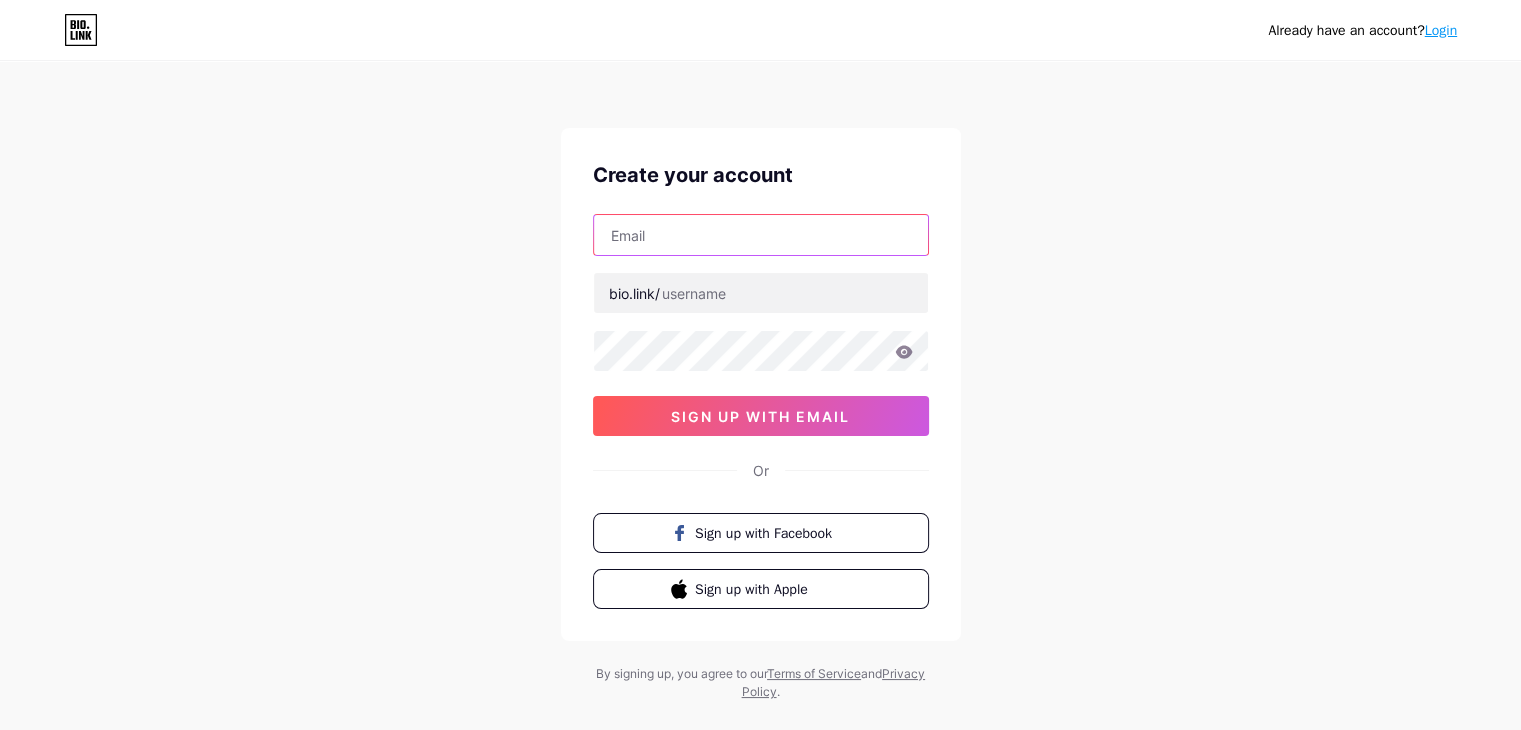 click at bounding box center [761, 235] 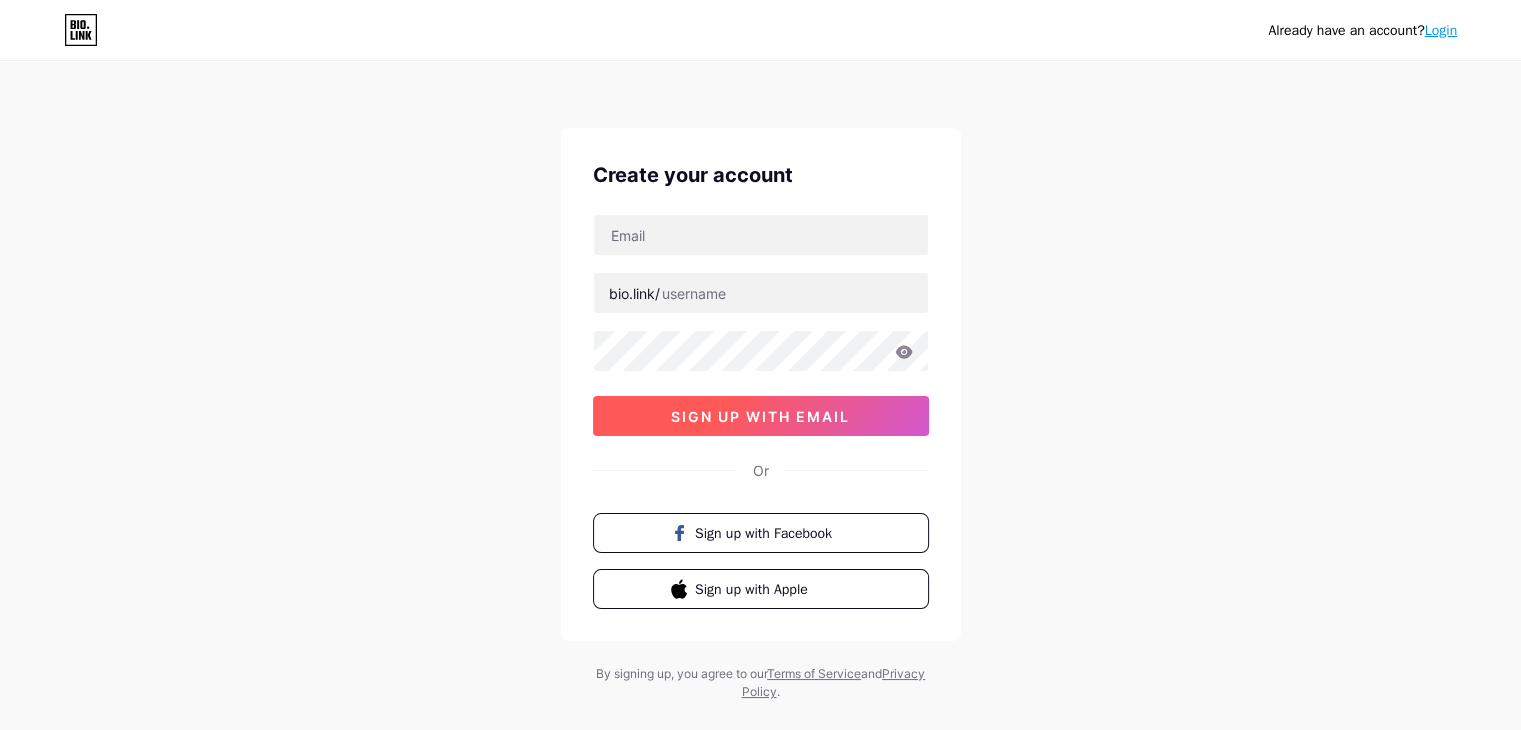 click on "sign up with email" at bounding box center [761, 416] 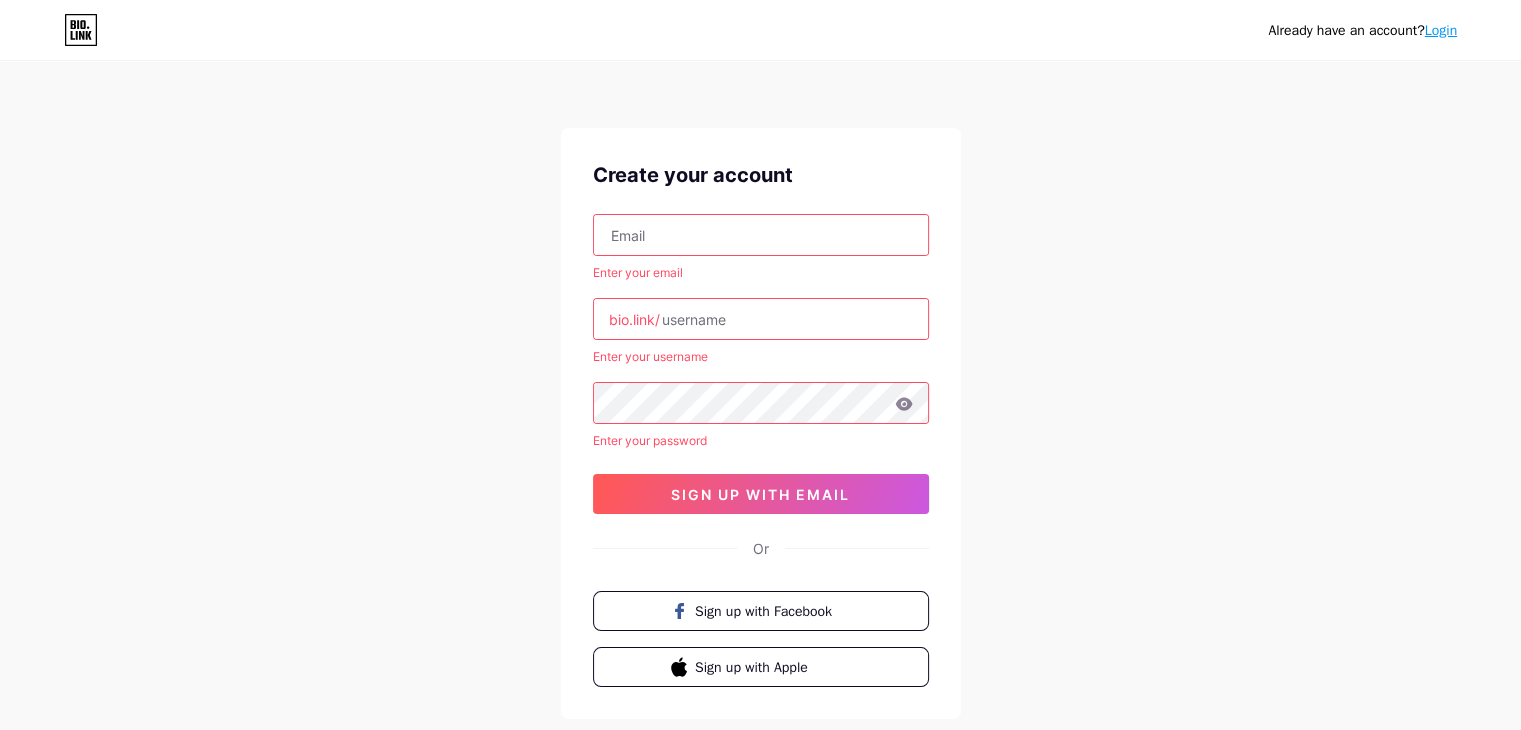 click at bounding box center (761, 235) 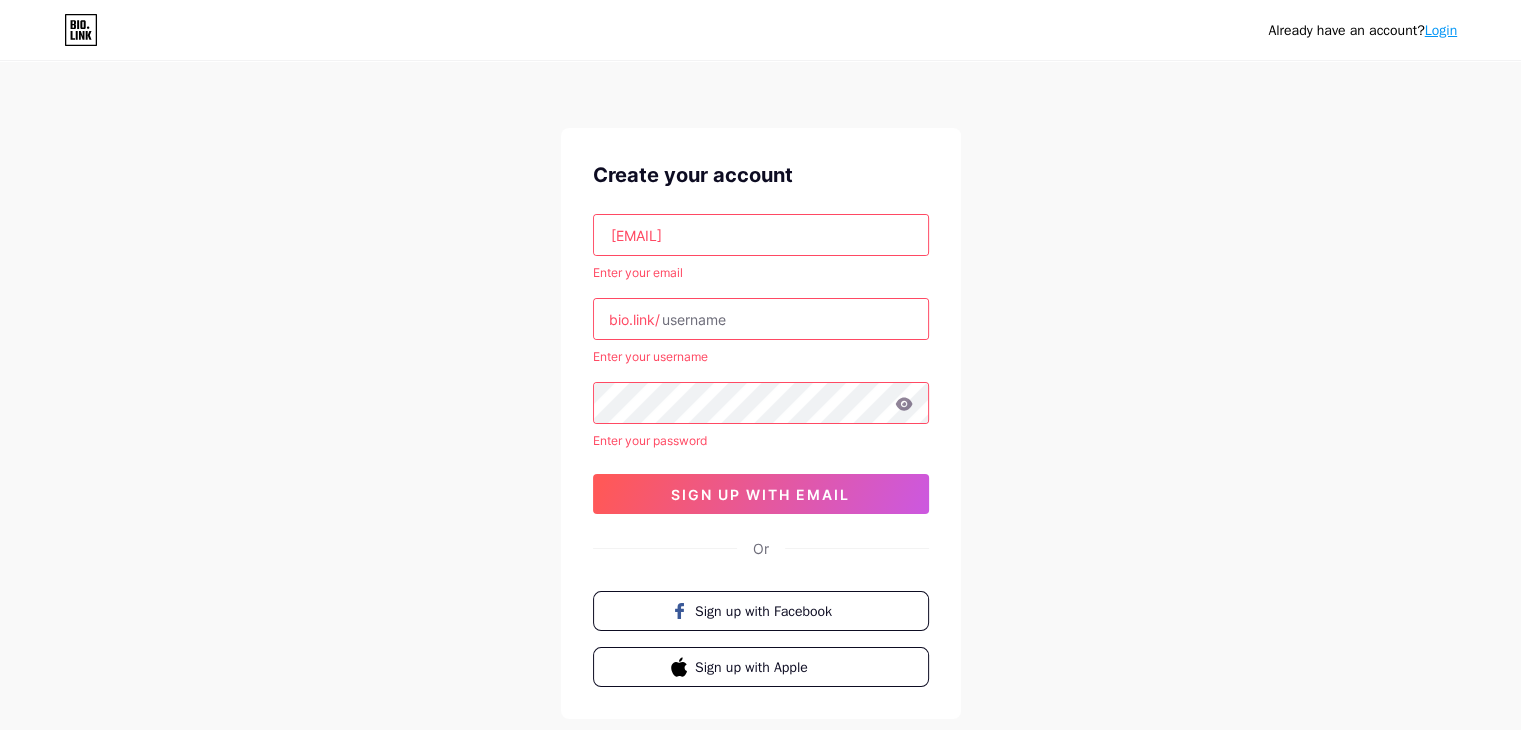 type on "[EMAIL]" 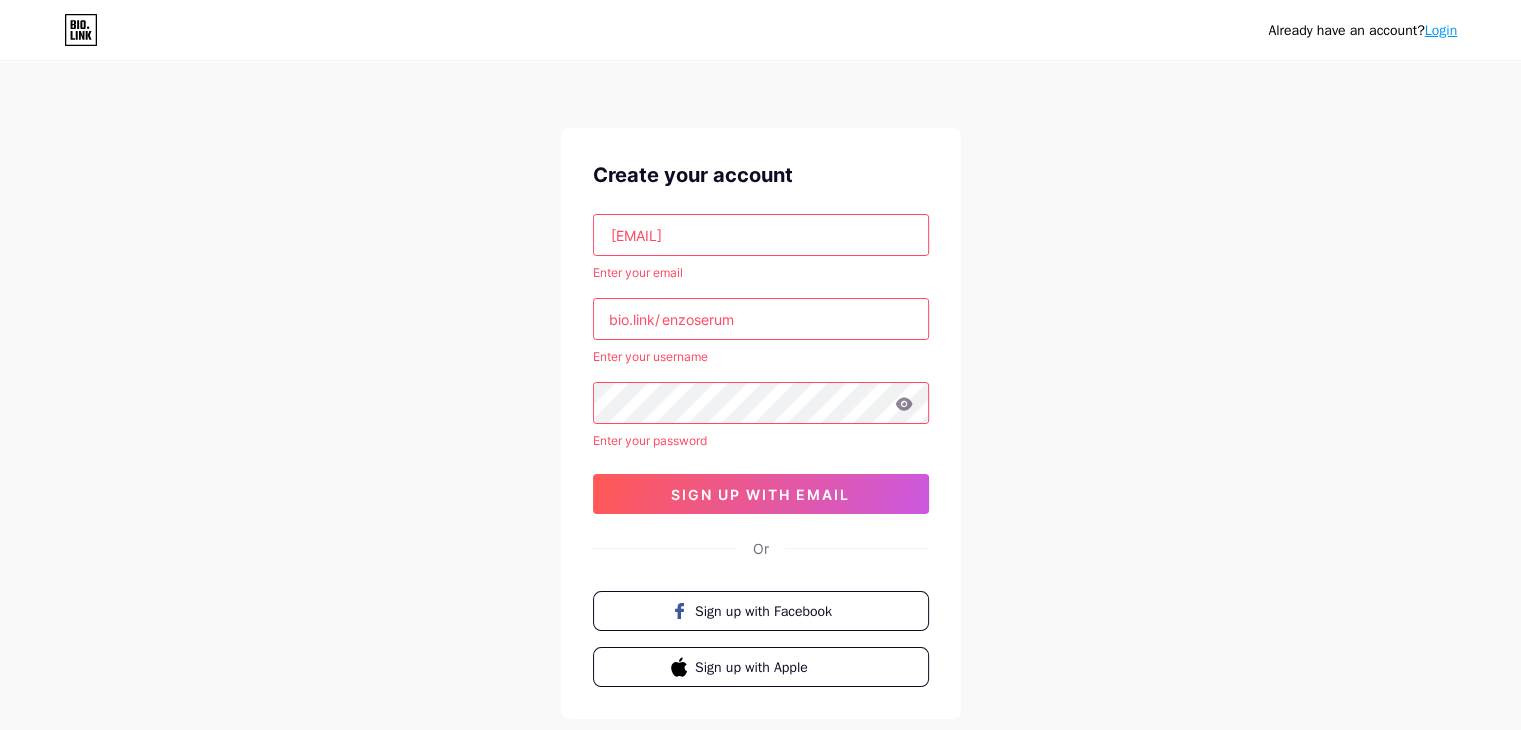 type on "enzoserum" 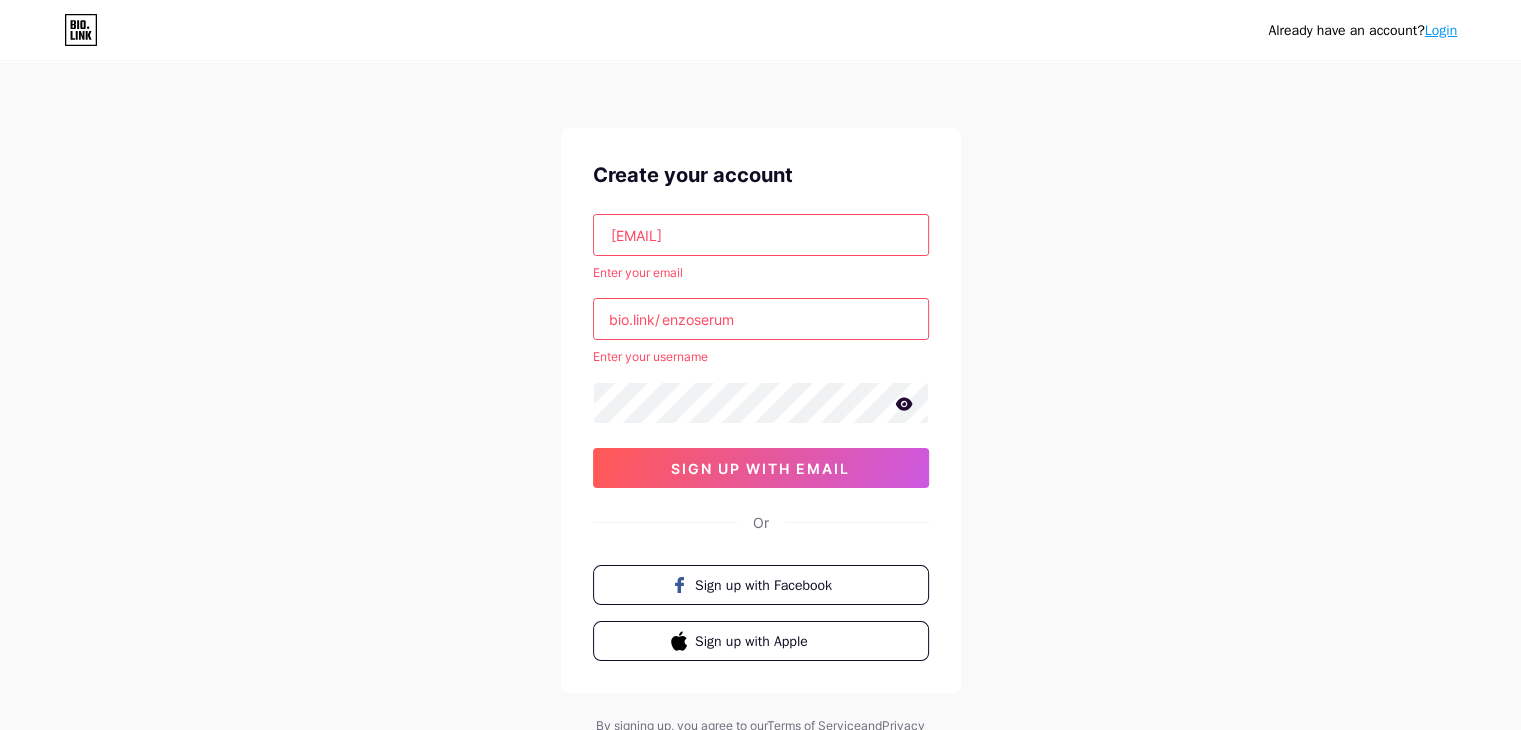 click on "sign up with email" at bounding box center (761, 468) 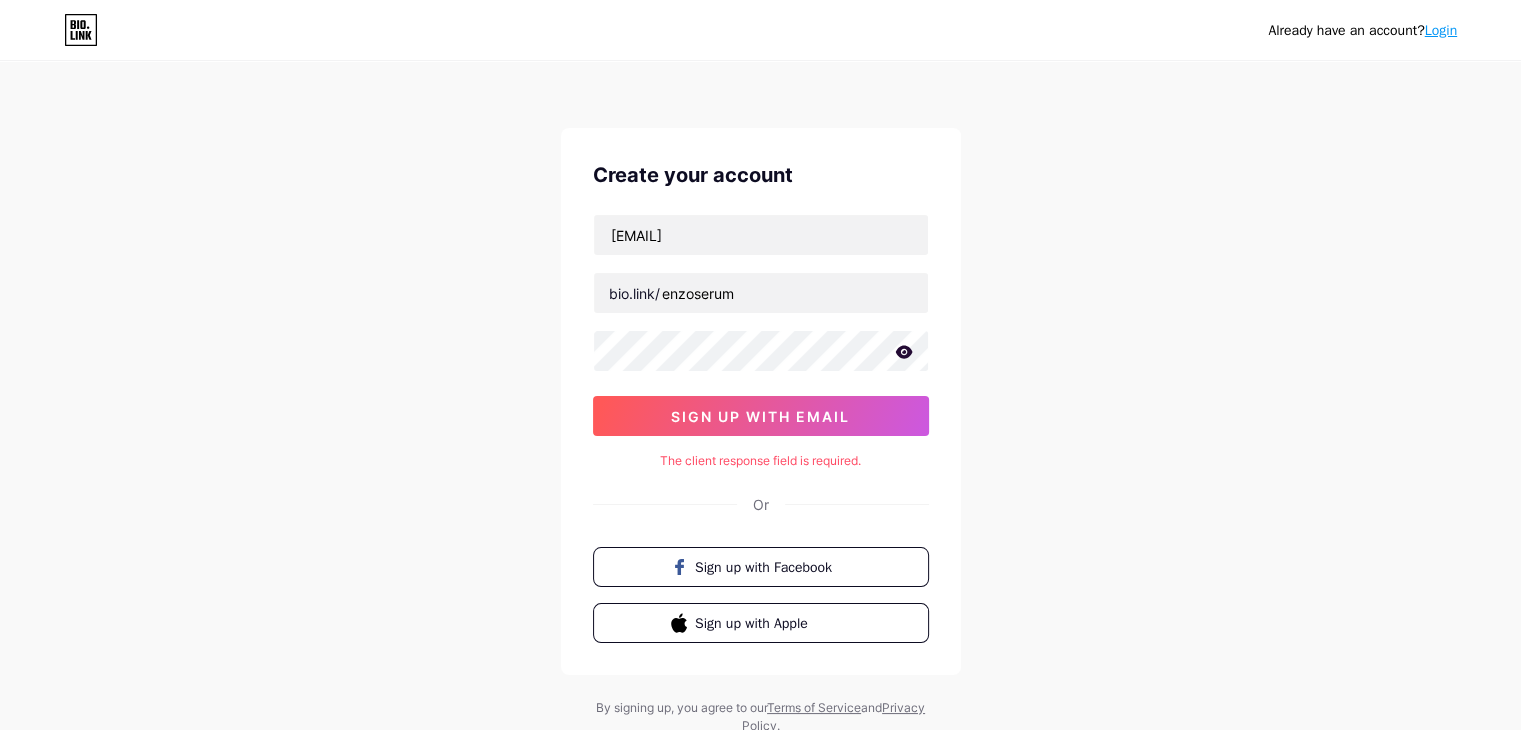 click 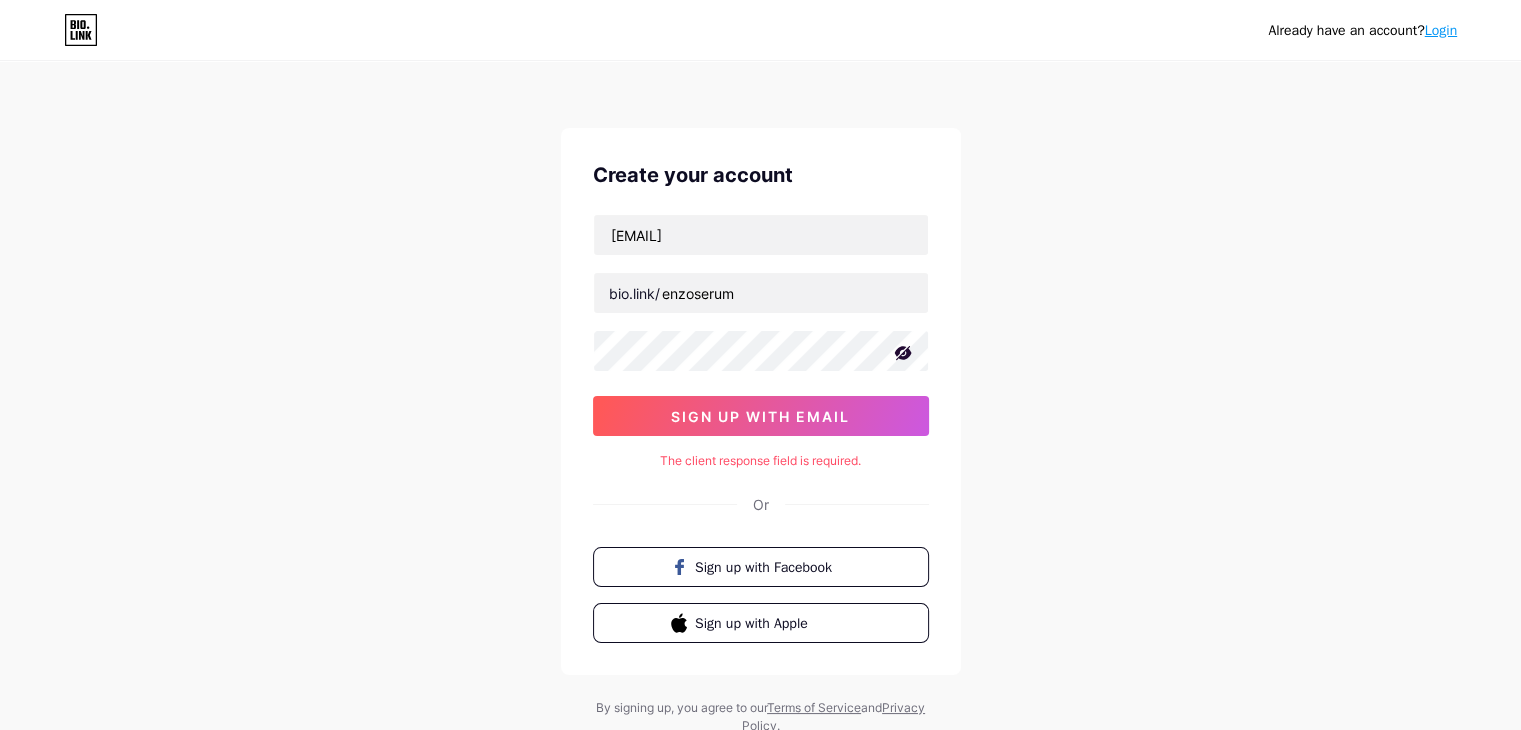 click on "Already have an account?  Login   Create your account     [EMAIL]     bio.link/   [USERNAME]                     sign up with email     The client response field is required.     Or       Sign up with Facebook
Sign up with Apple
By signing up, you agree to our  Terms of Service  and  Privacy Policy ." at bounding box center [760, 399] 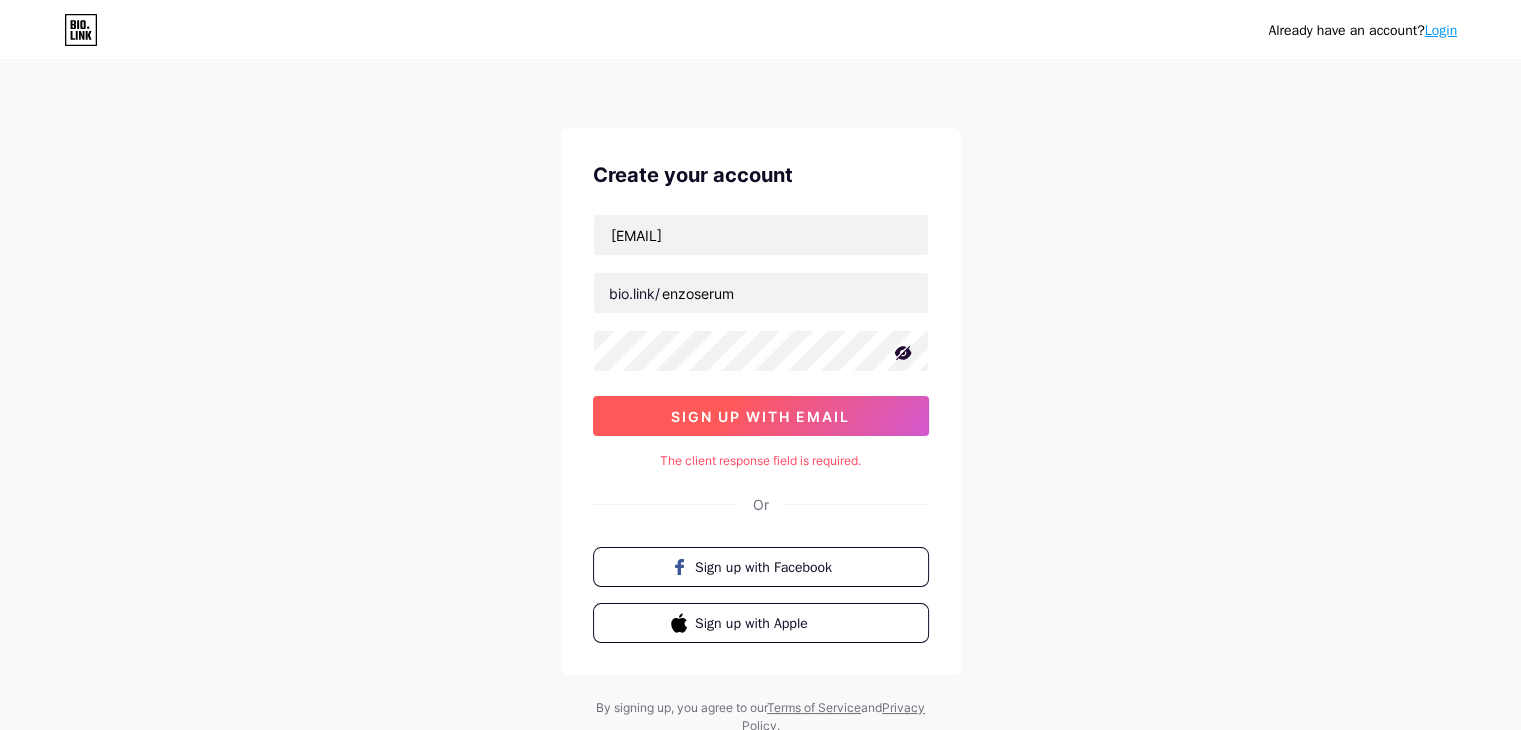 click on "sign up with email" at bounding box center [761, 416] 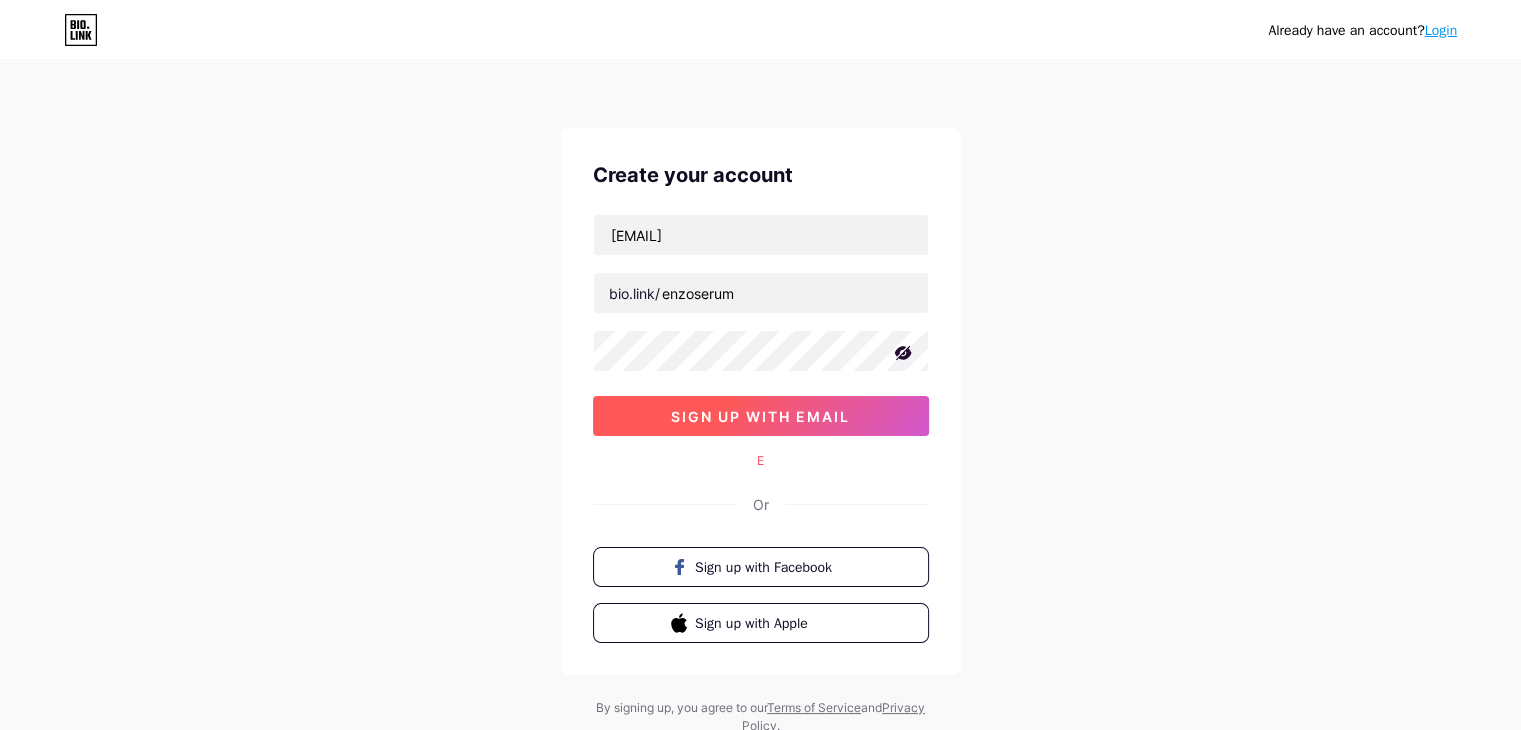 click on "sign up with email" at bounding box center [761, 416] 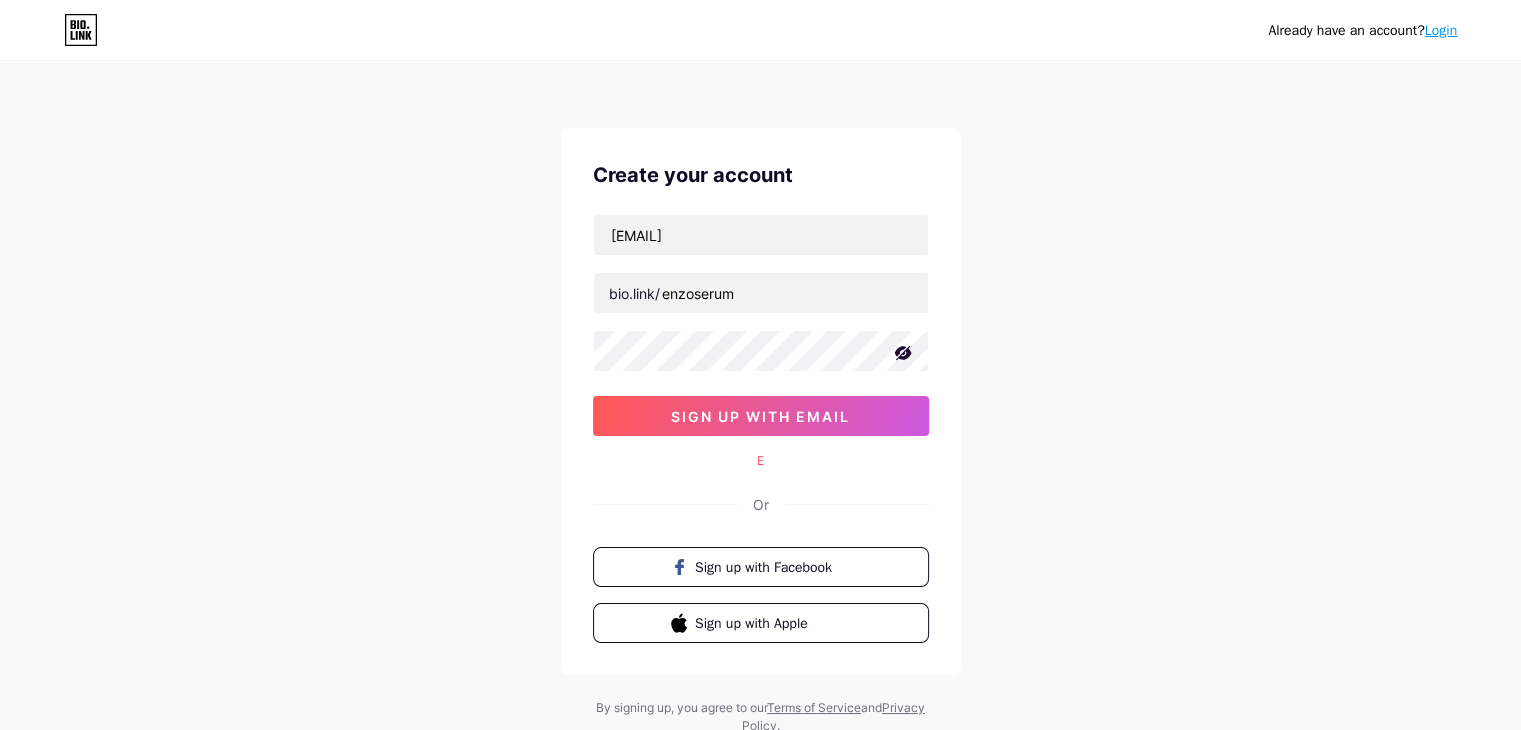 click on "E" at bounding box center (761, 461) 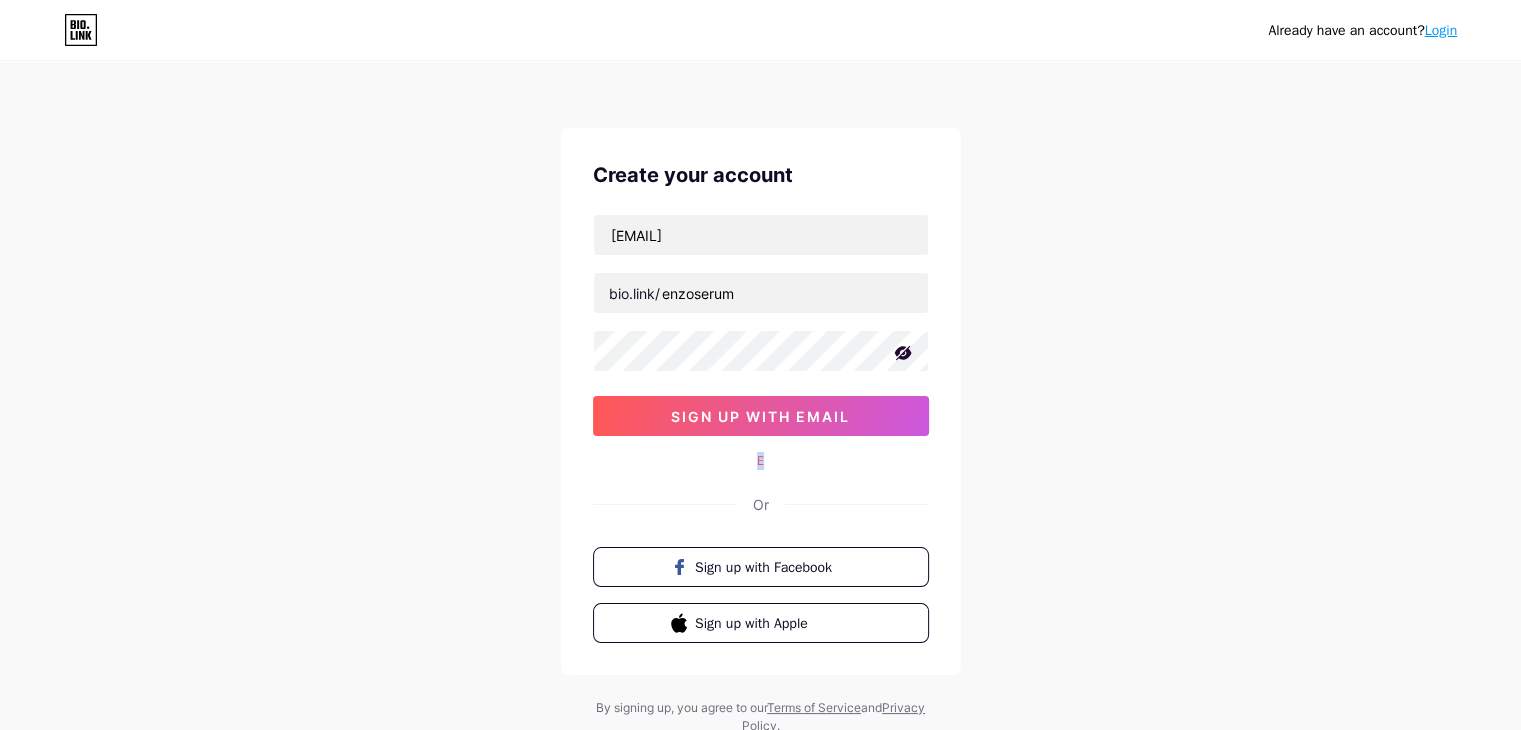 click on "E" at bounding box center [761, 461] 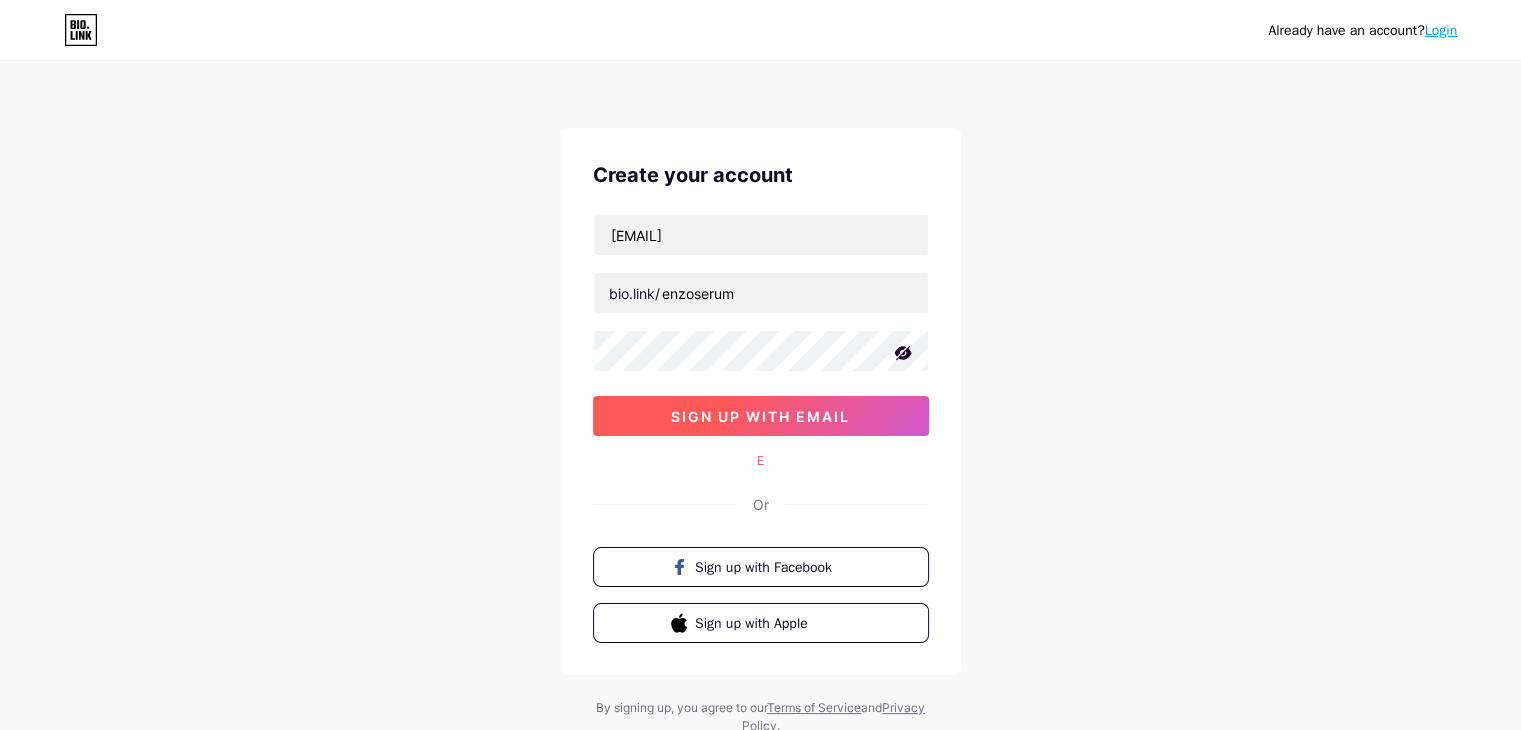 click on "sign up with email" at bounding box center (760, 416) 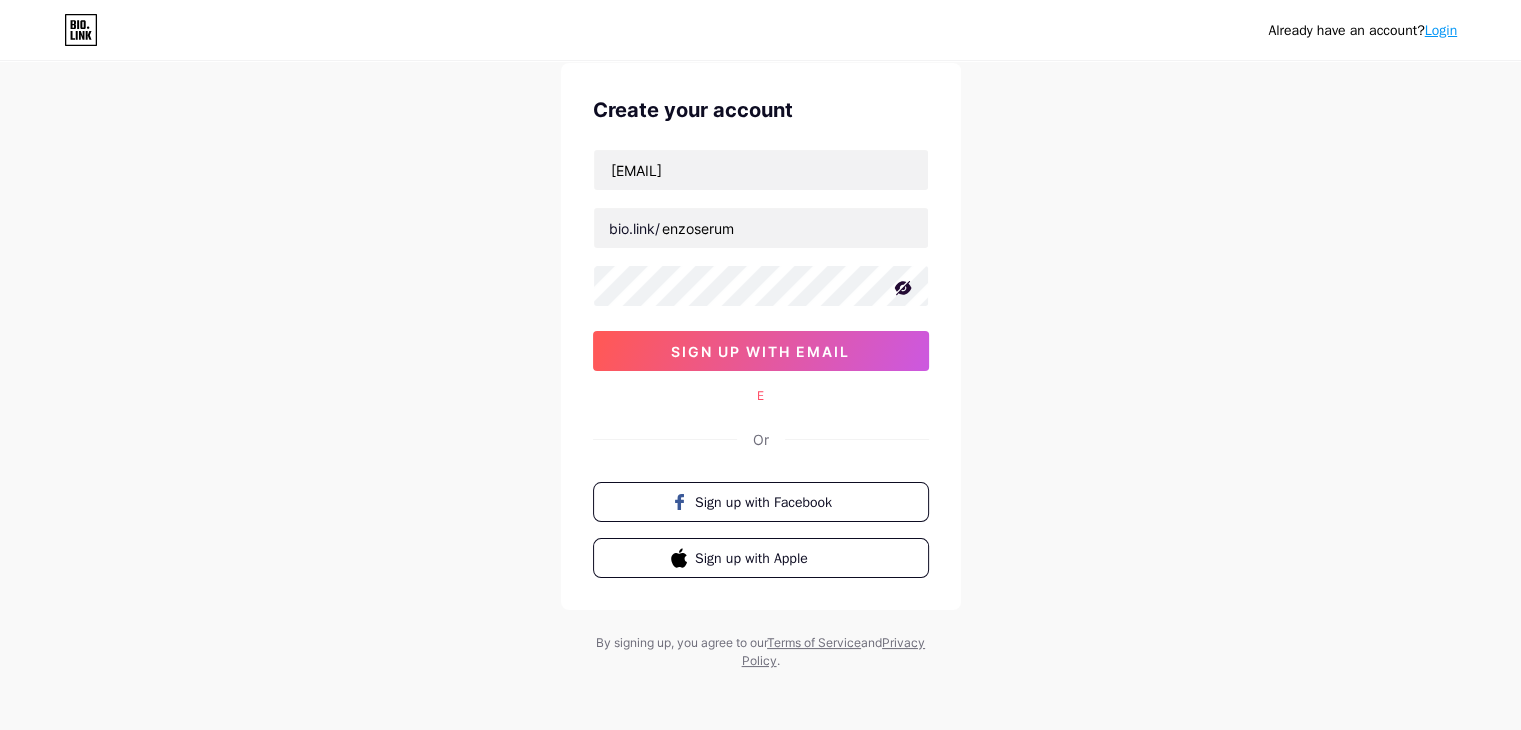 scroll, scrollTop: 68, scrollLeft: 0, axis: vertical 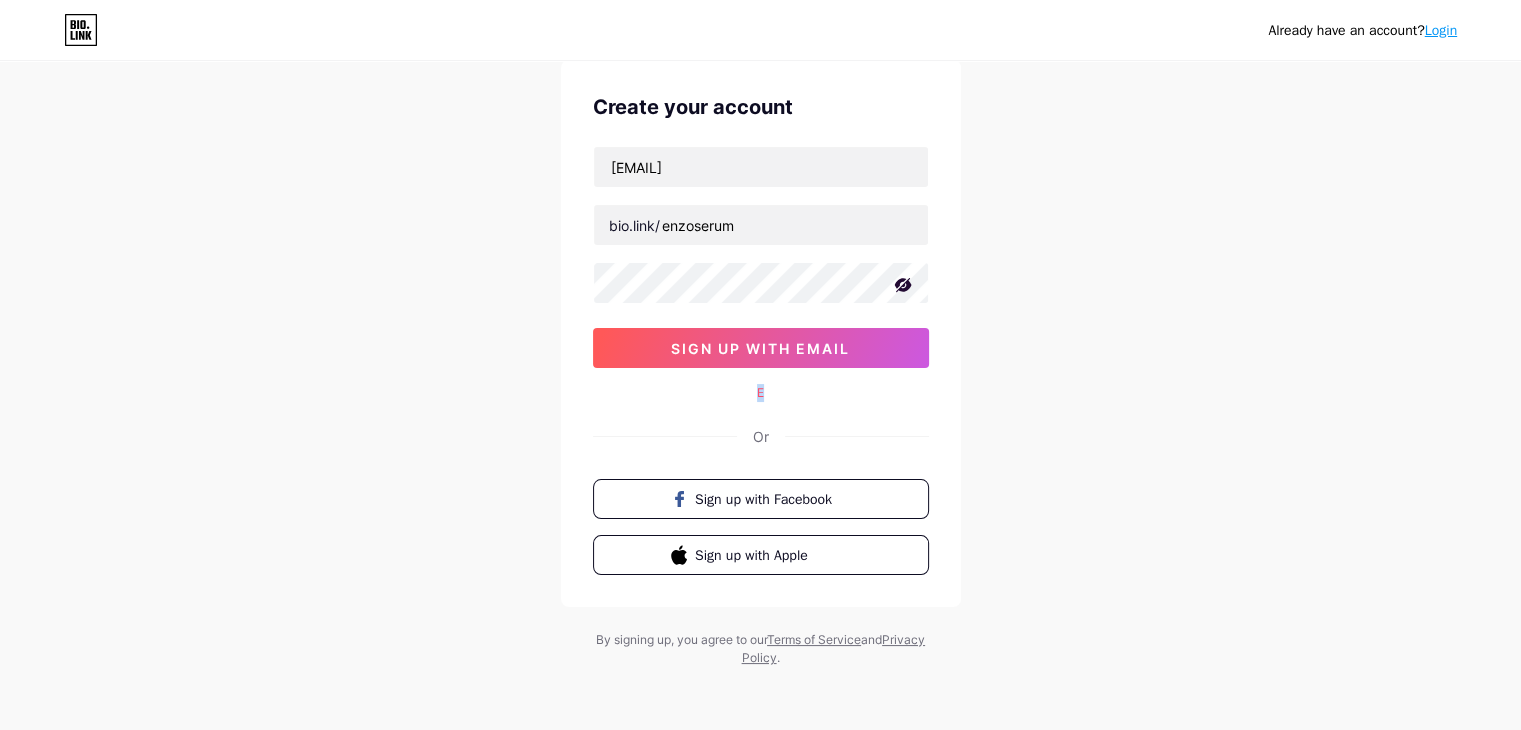 drag, startPoint x: 779, startPoint y: 397, endPoint x: 748, endPoint y: 393, distance: 31.257 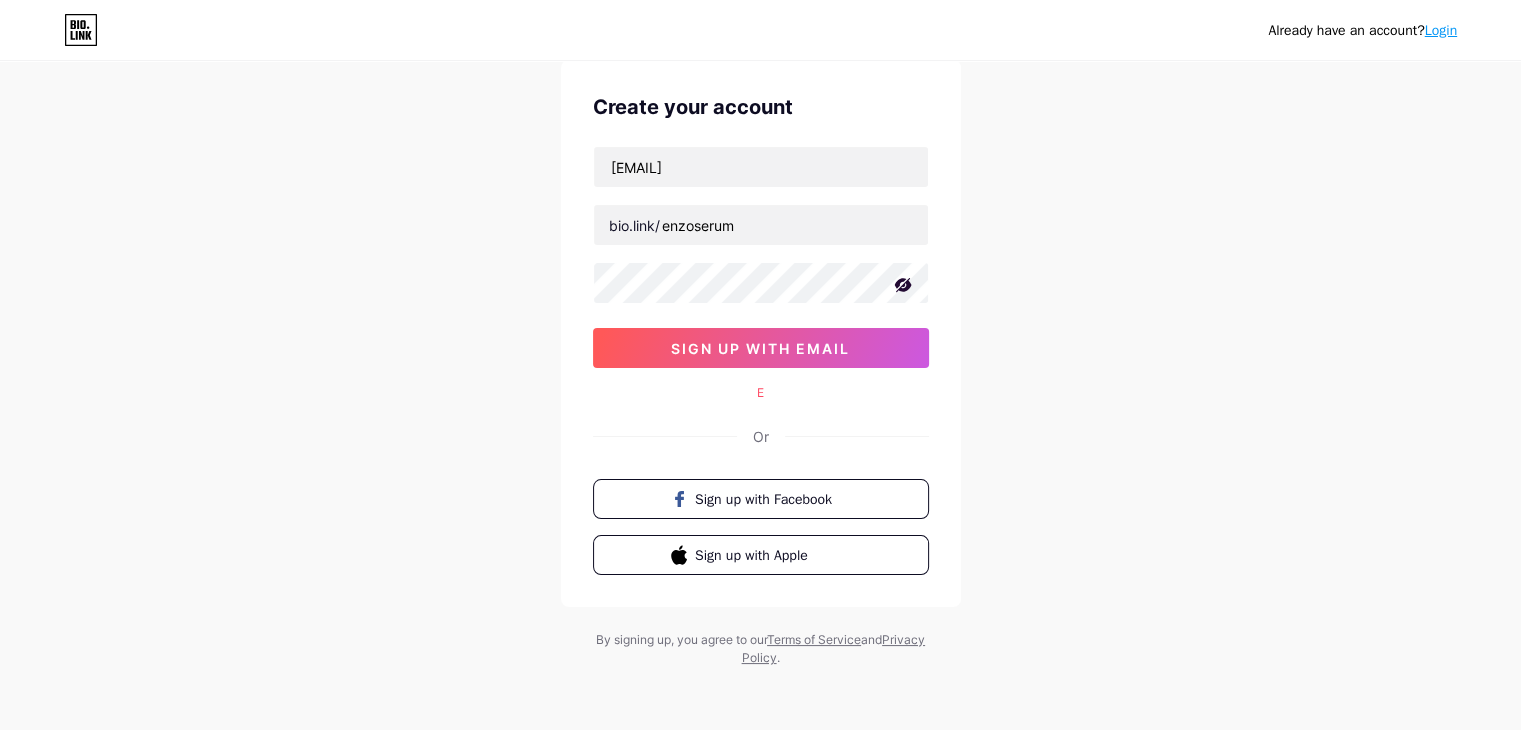 click on "Create your account     [EMAIL]     bio.link/   [USERNAME]                     sign up with email     E     Or       Sign up with Facebook
Sign up with Apple" at bounding box center (761, 333) 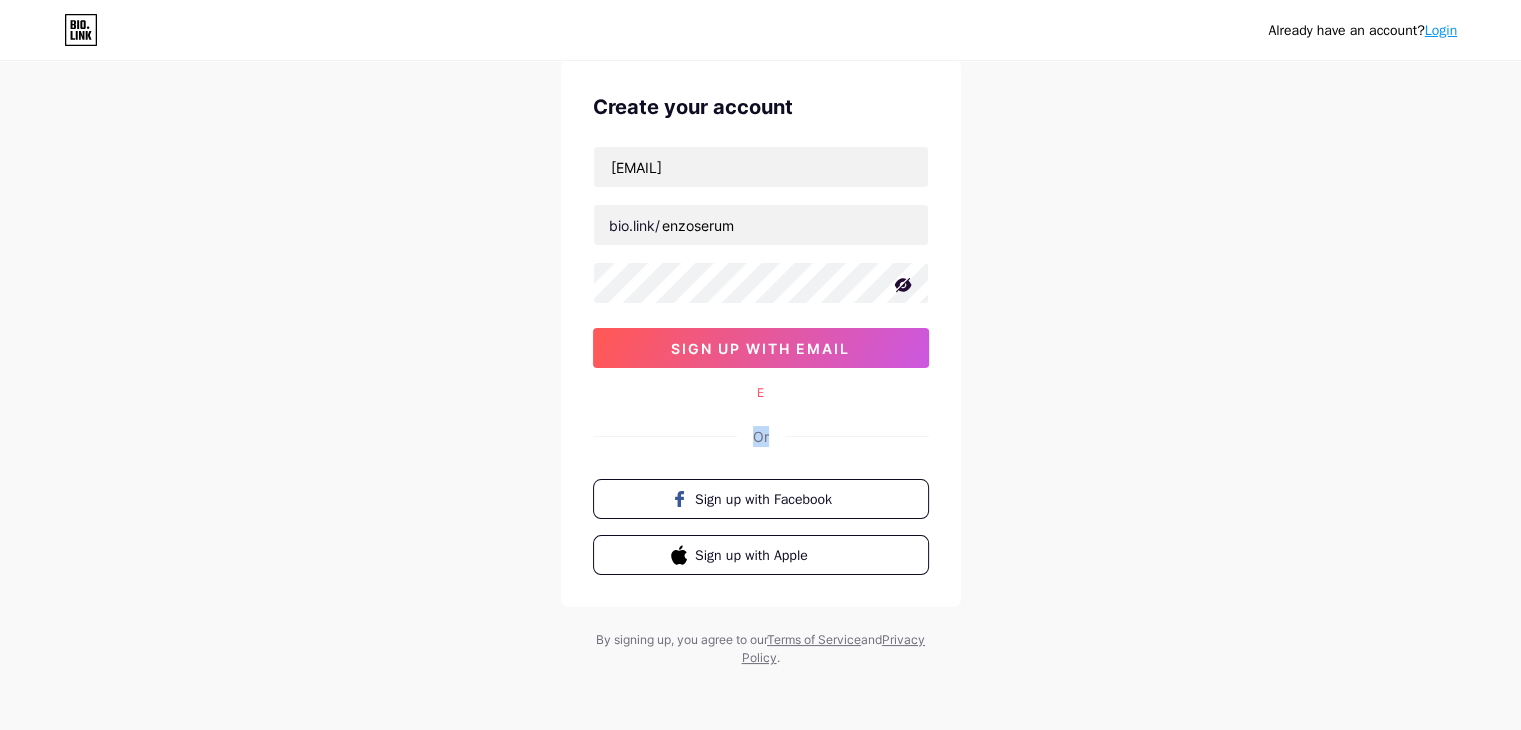 click on "Or" at bounding box center (761, 436) 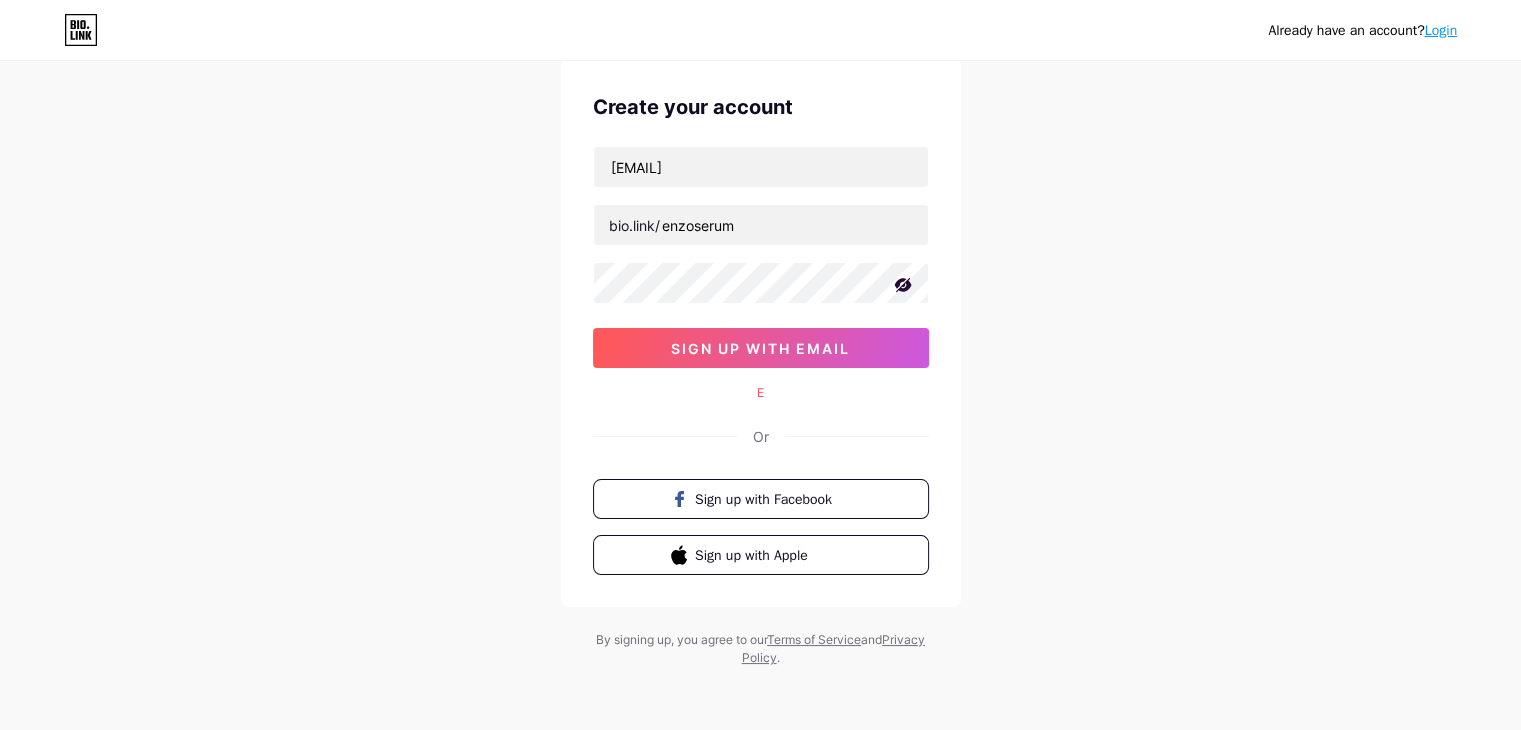 click on "Or" at bounding box center [761, 436] 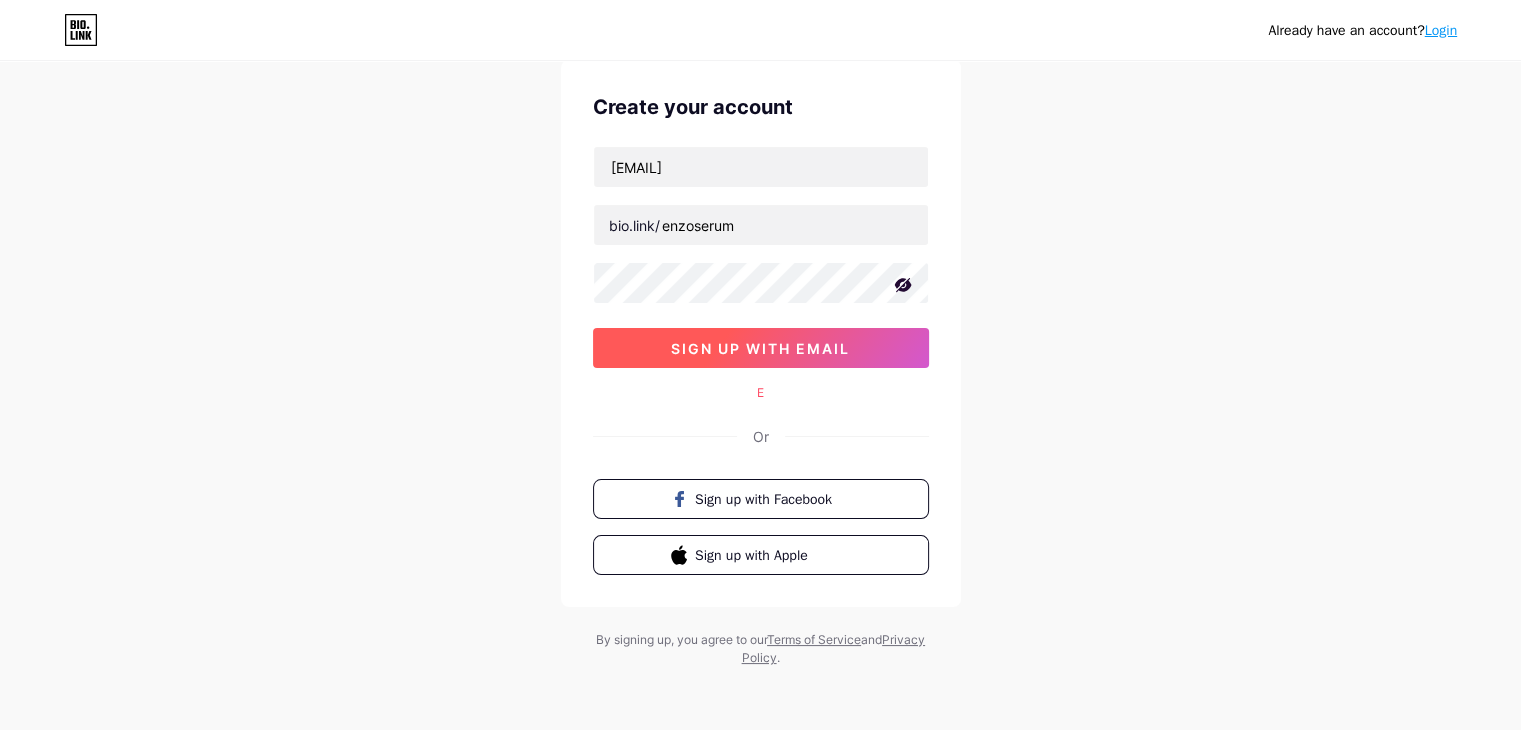 click on "sign up with email" at bounding box center (761, 348) 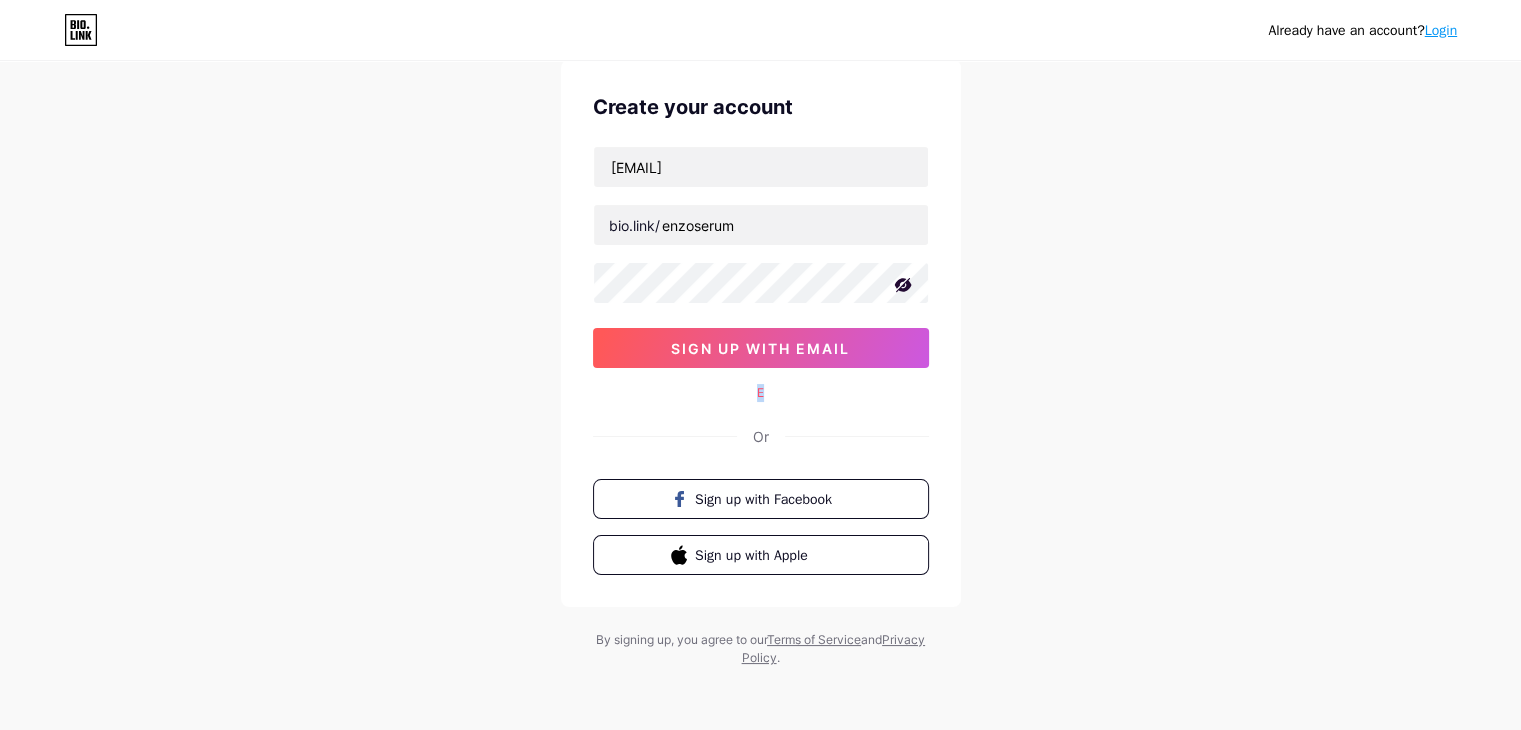 drag, startPoint x: 772, startPoint y: 384, endPoint x: 748, endPoint y: 389, distance: 24.5153 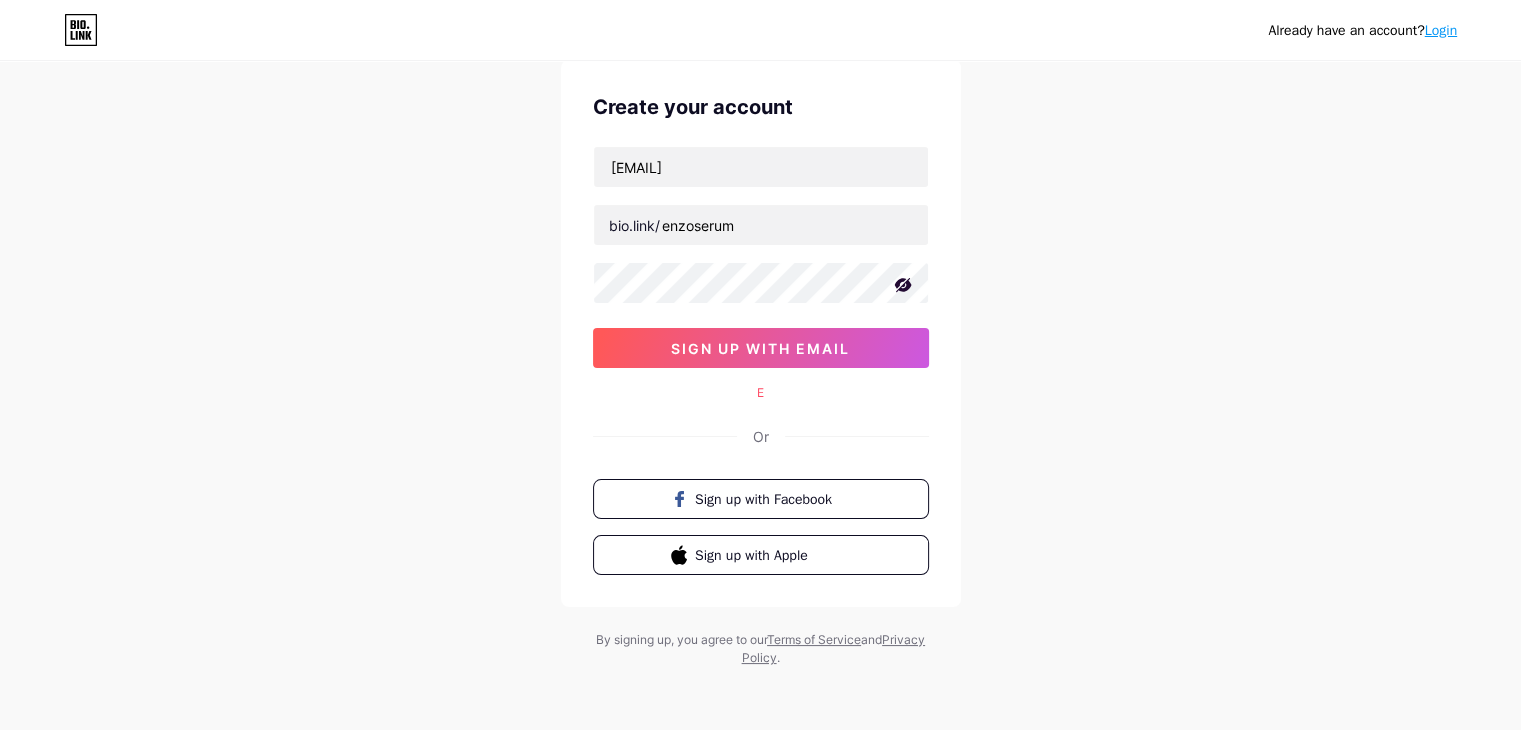 click on "Create your account" at bounding box center [761, 107] 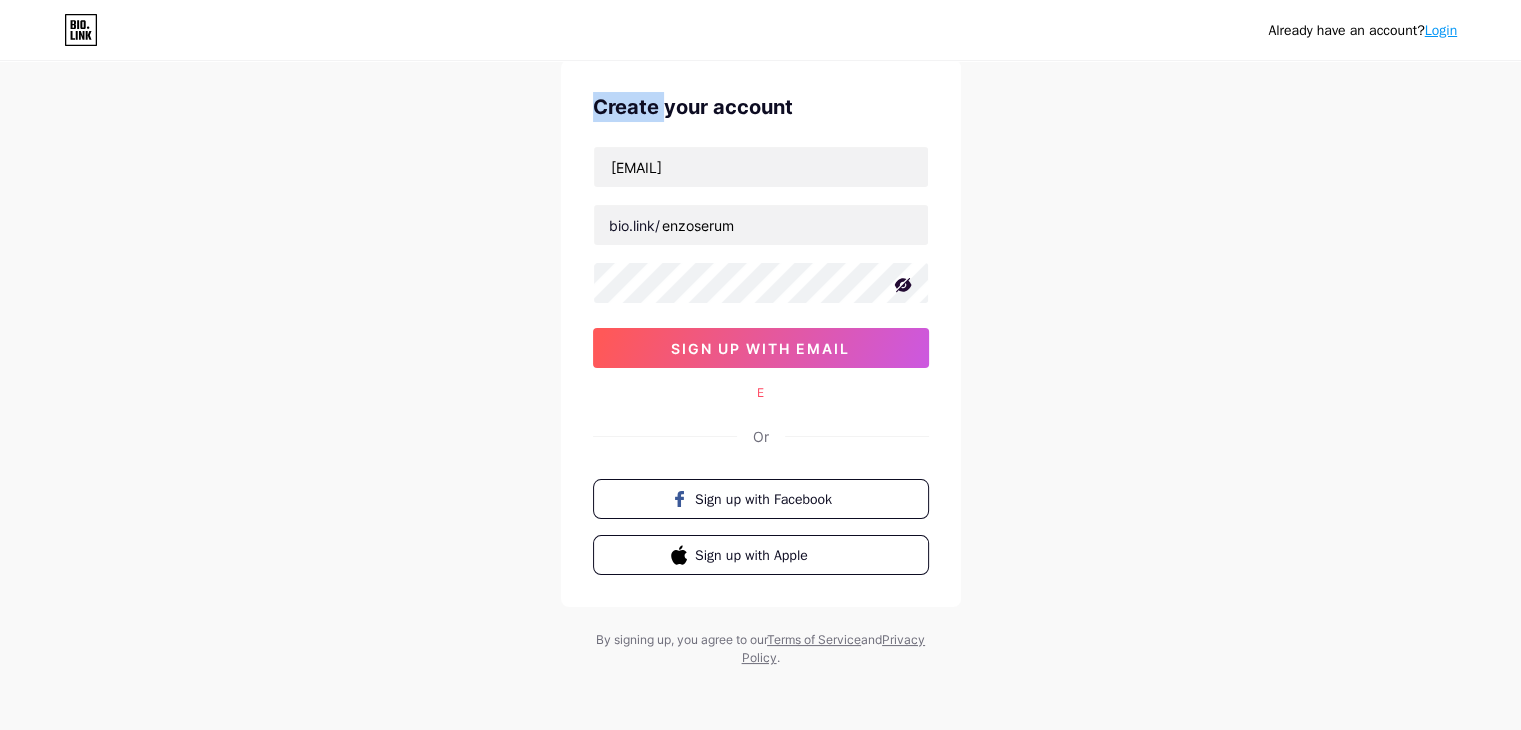 click on "Create your account" at bounding box center (761, 107) 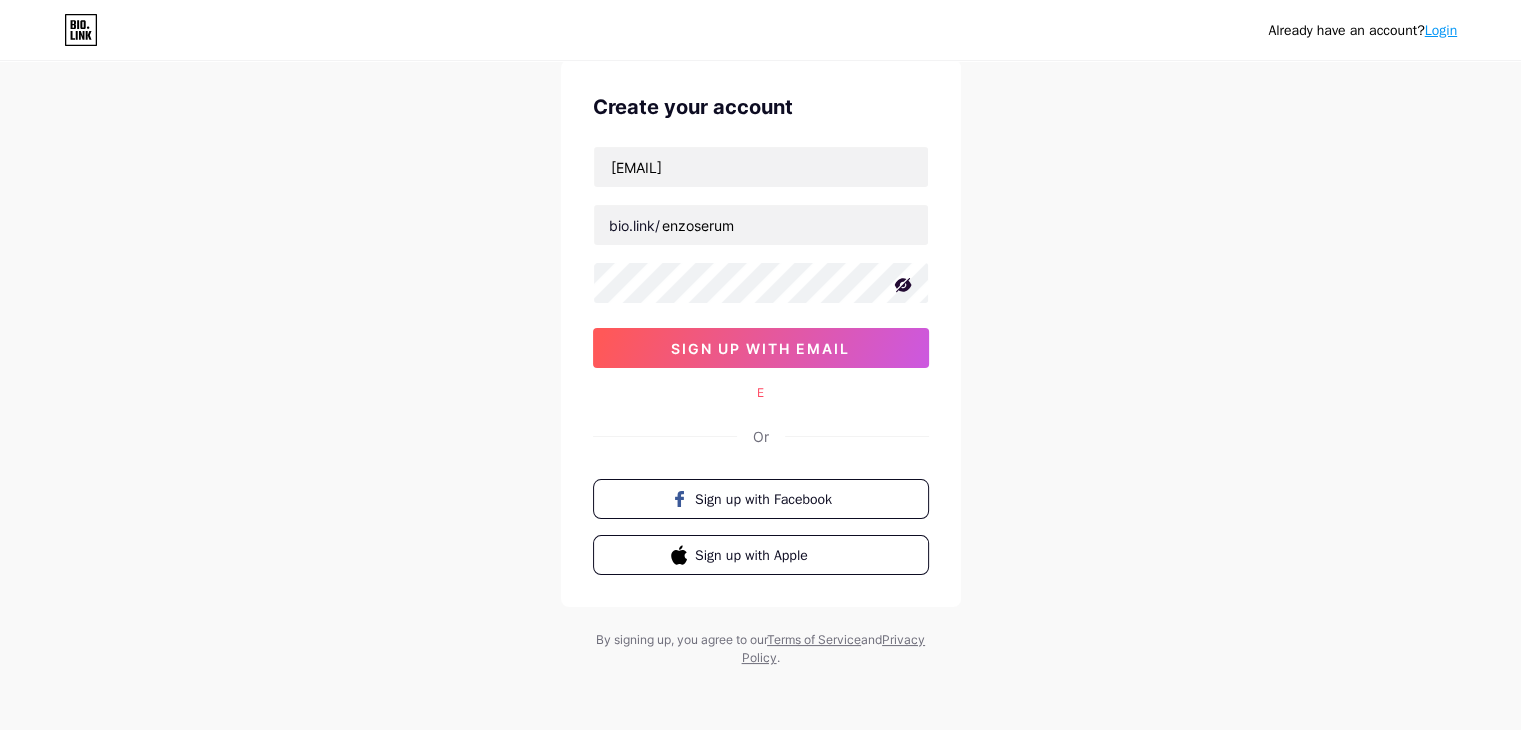 click on "Create your account" at bounding box center [761, 107] 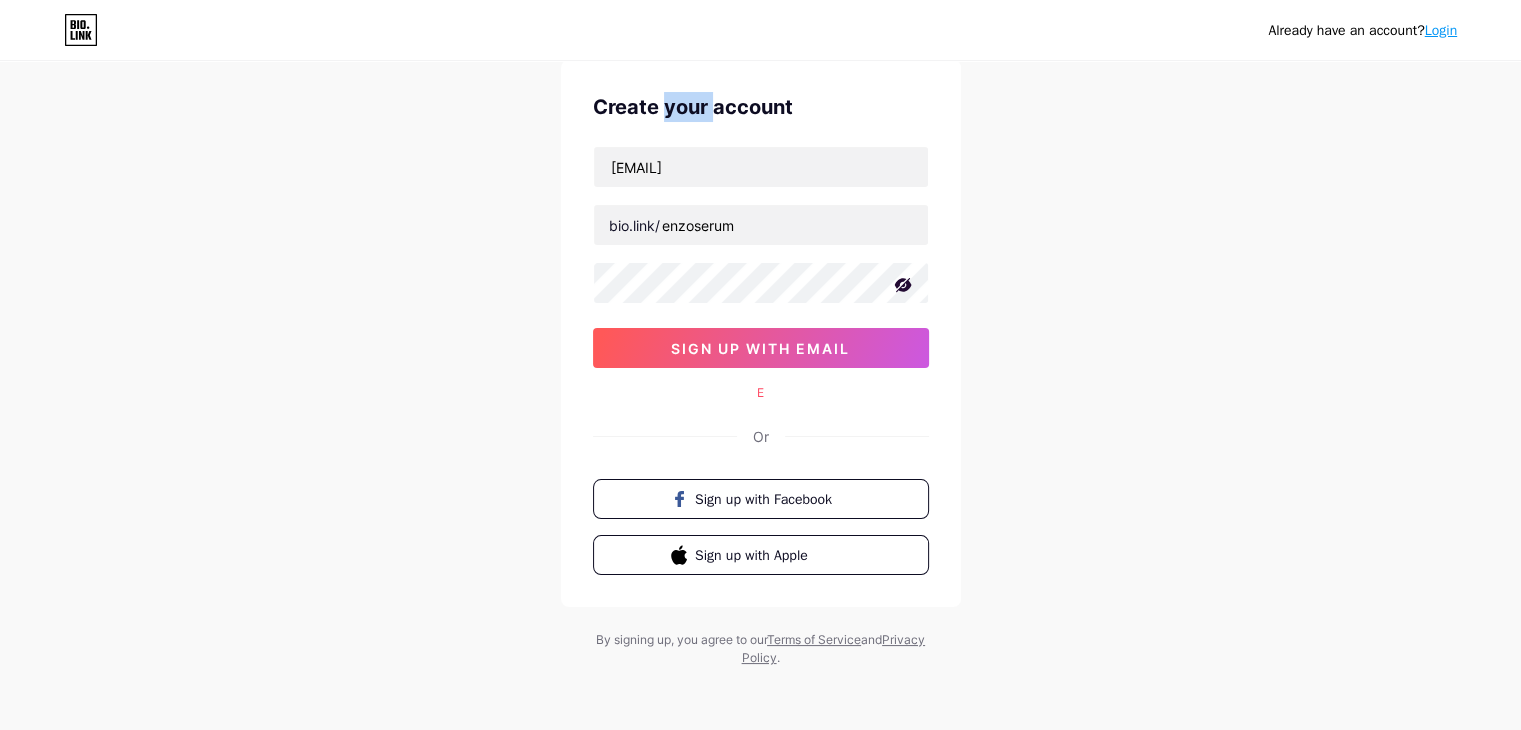 click on "Create your account" at bounding box center (761, 107) 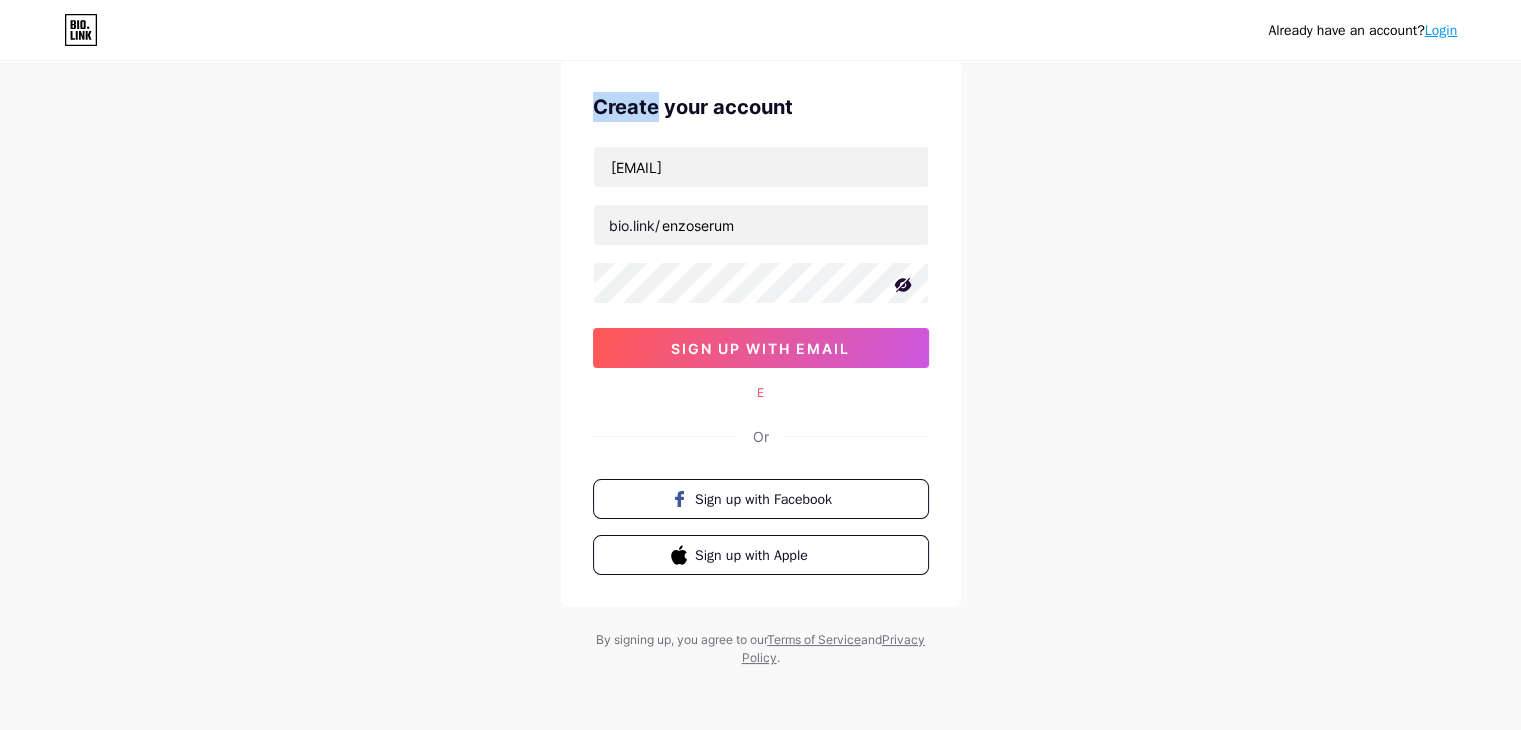 drag, startPoint x: 655, startPoint y: 107, endPoint x: 573, endPoint y: 107, distance: 82 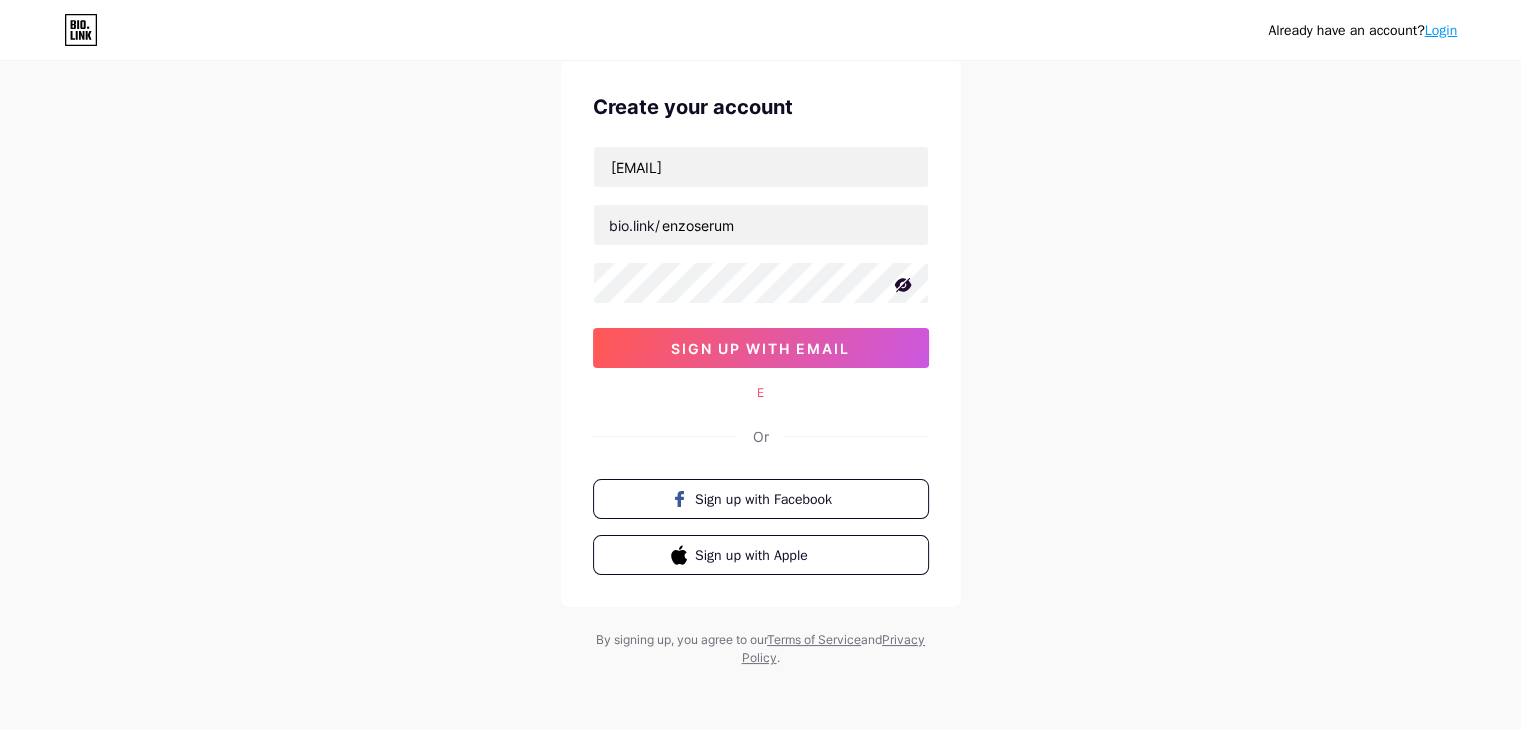click on "Create your account" at bounding box center [761, 107] 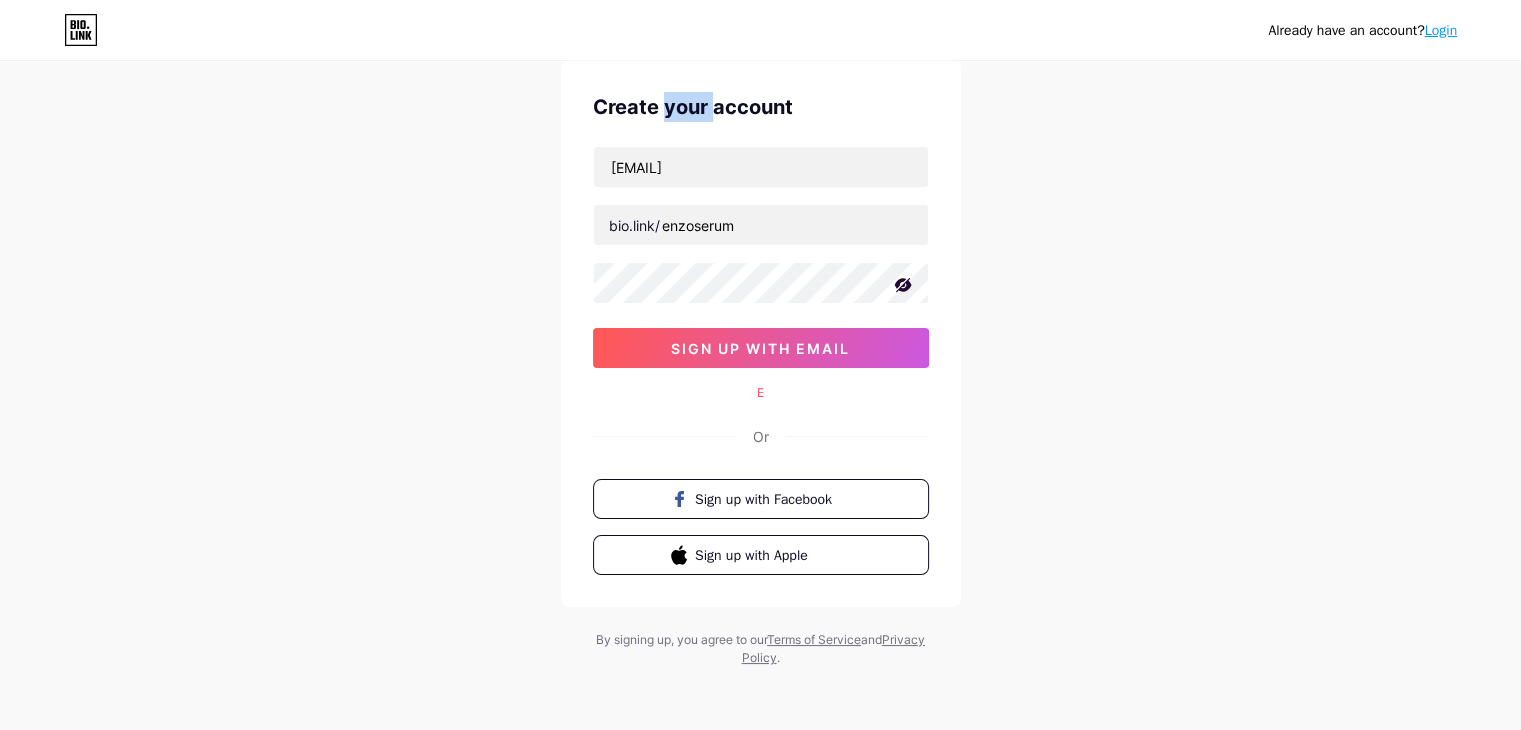 click on "Create your account" at bounding box center (761, 107) 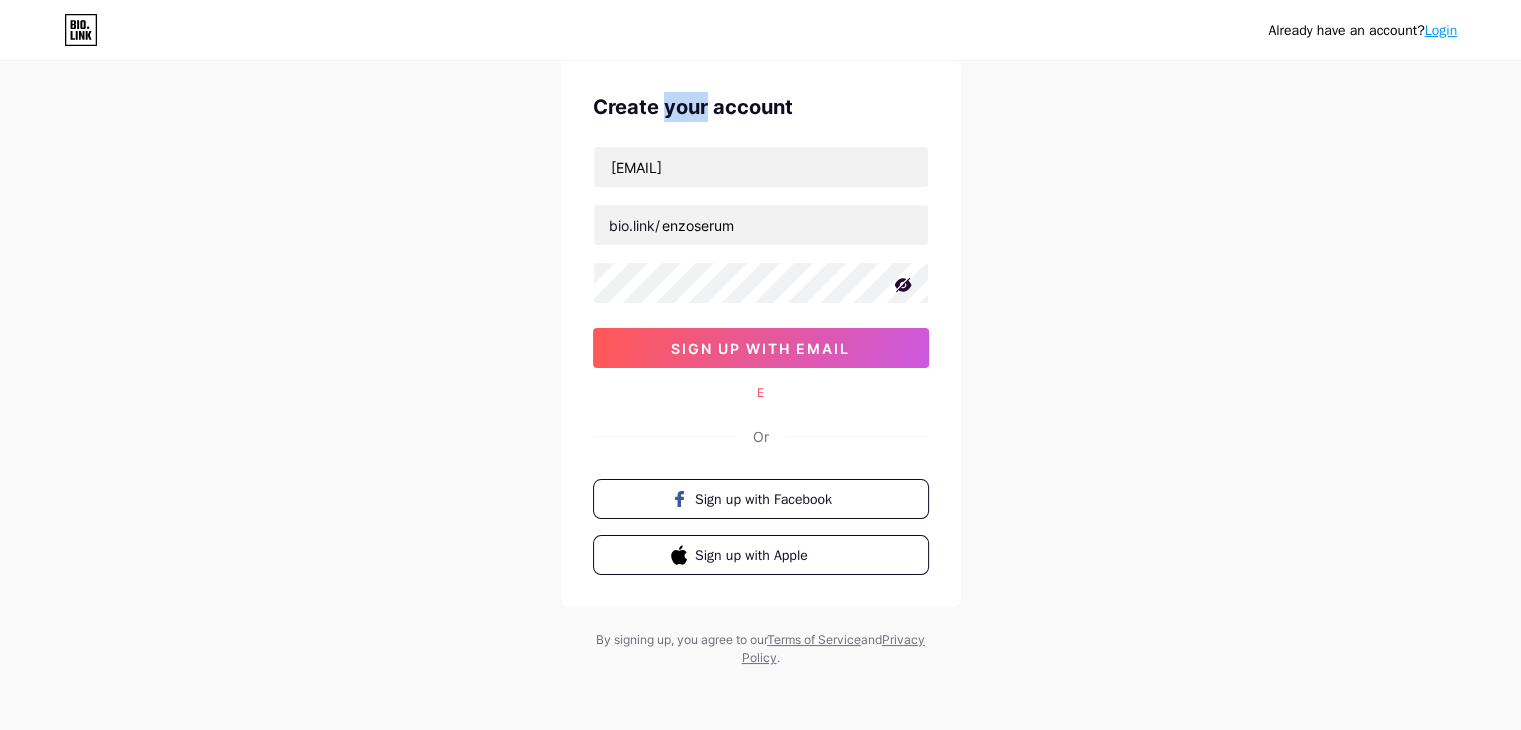 drag, startPoint x: 705, startPoint y: 101, endPoint x: 624, endPoint y: 79, distance: 83.9345 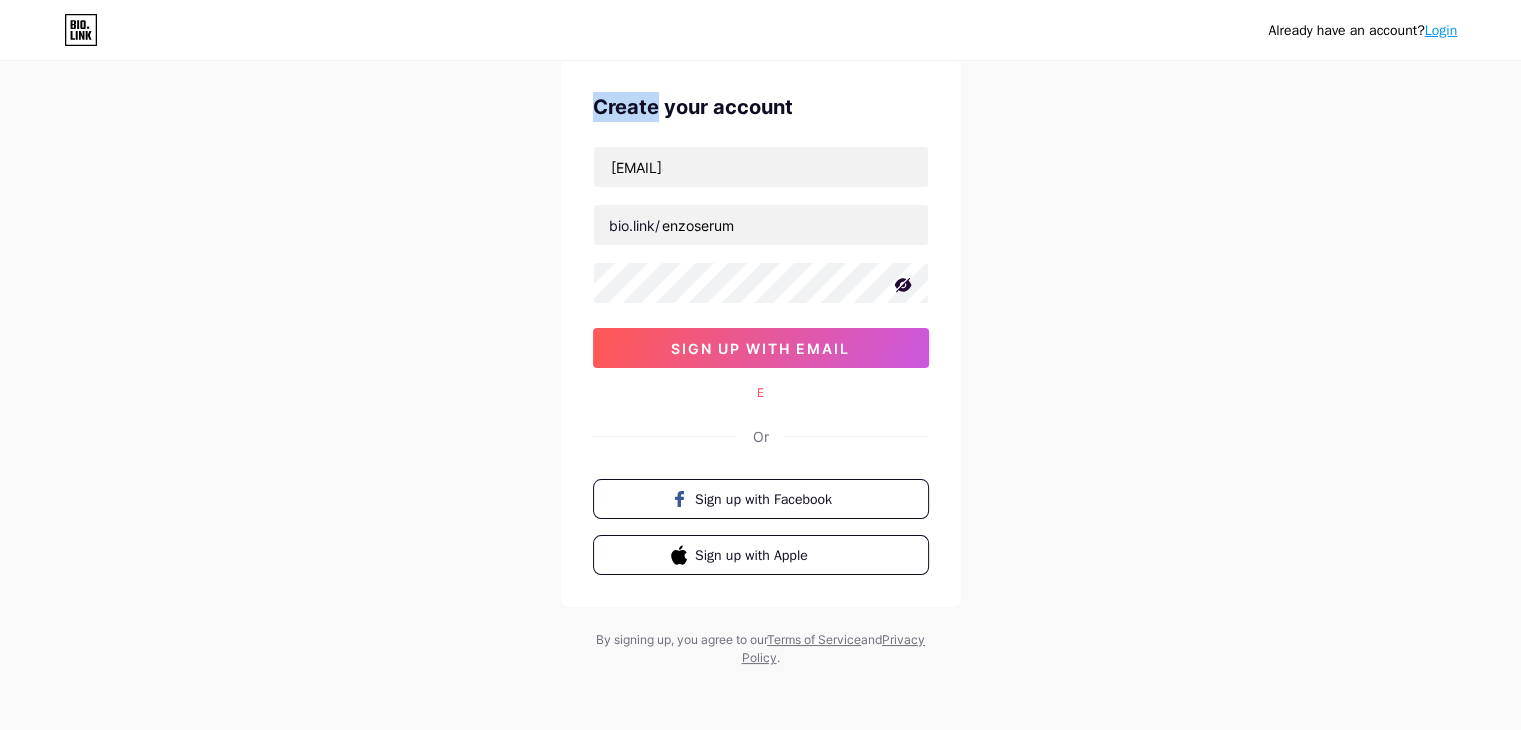 drag, startPoint x: 592, startPoint y: 103, endPoint x: 654, endPoint y: 111, distance: 62.514 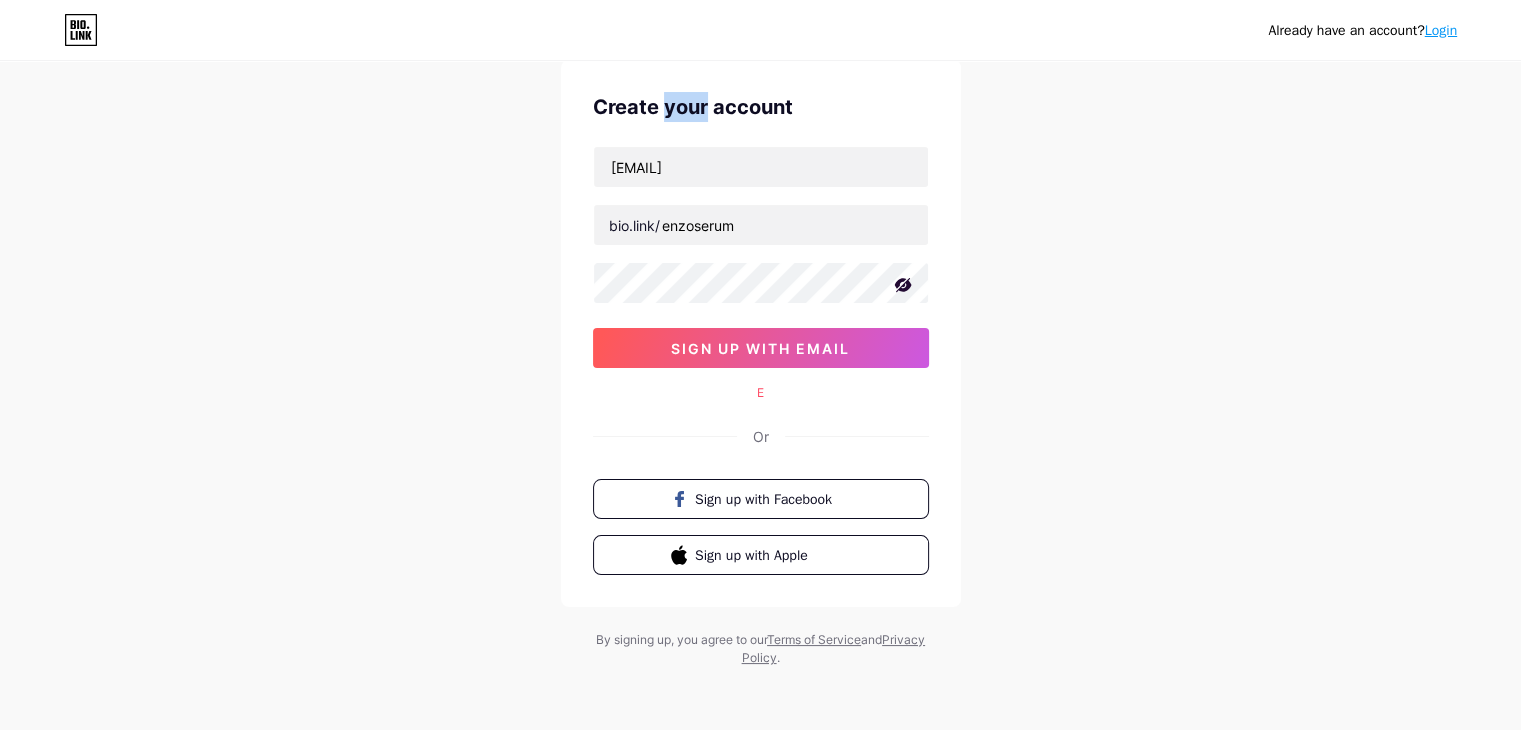 drag, startPoint x: 704, startPoint y: 109, endPoint x: 666, endPoint y: 99, distance: 39.293766 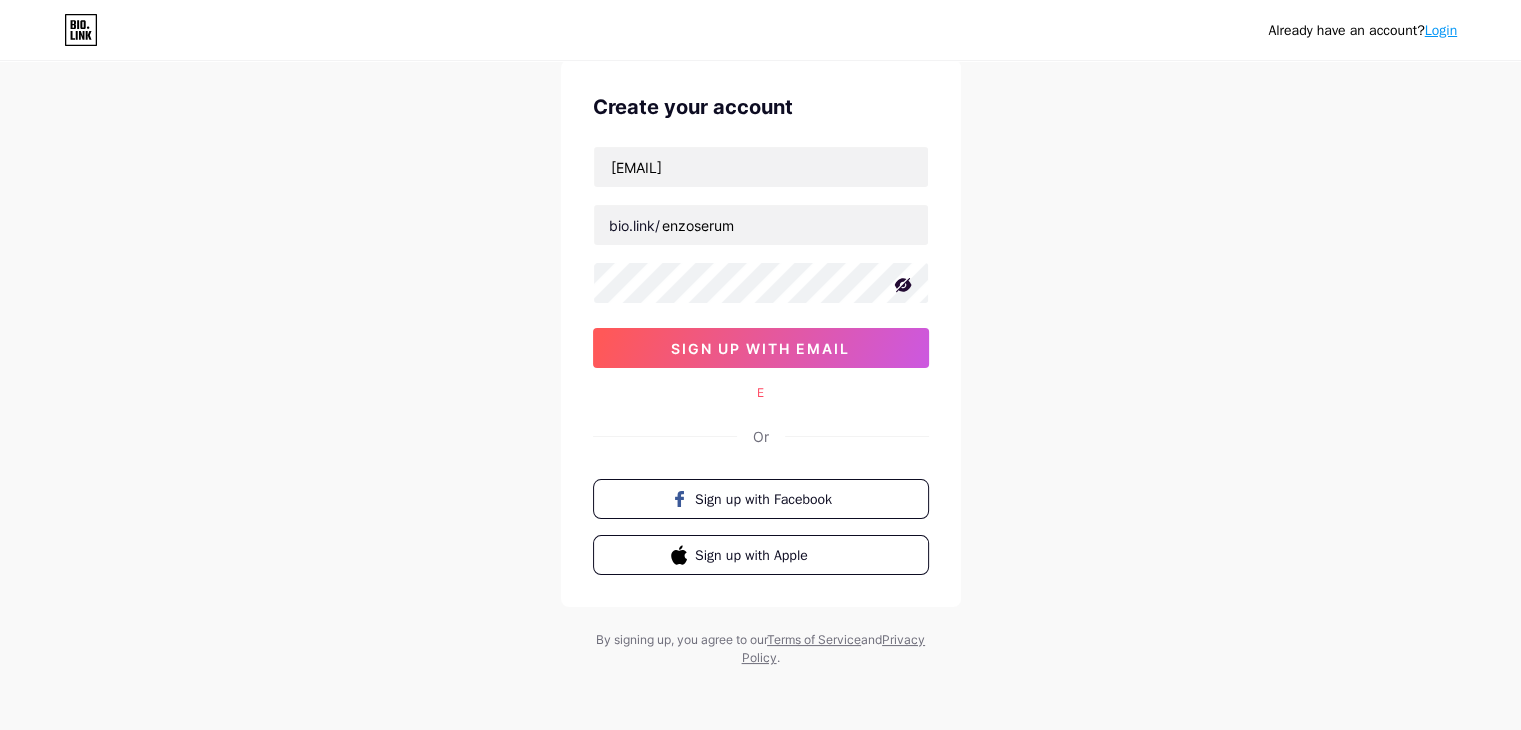 click on "Create your account" at bounding box center (761, 107) 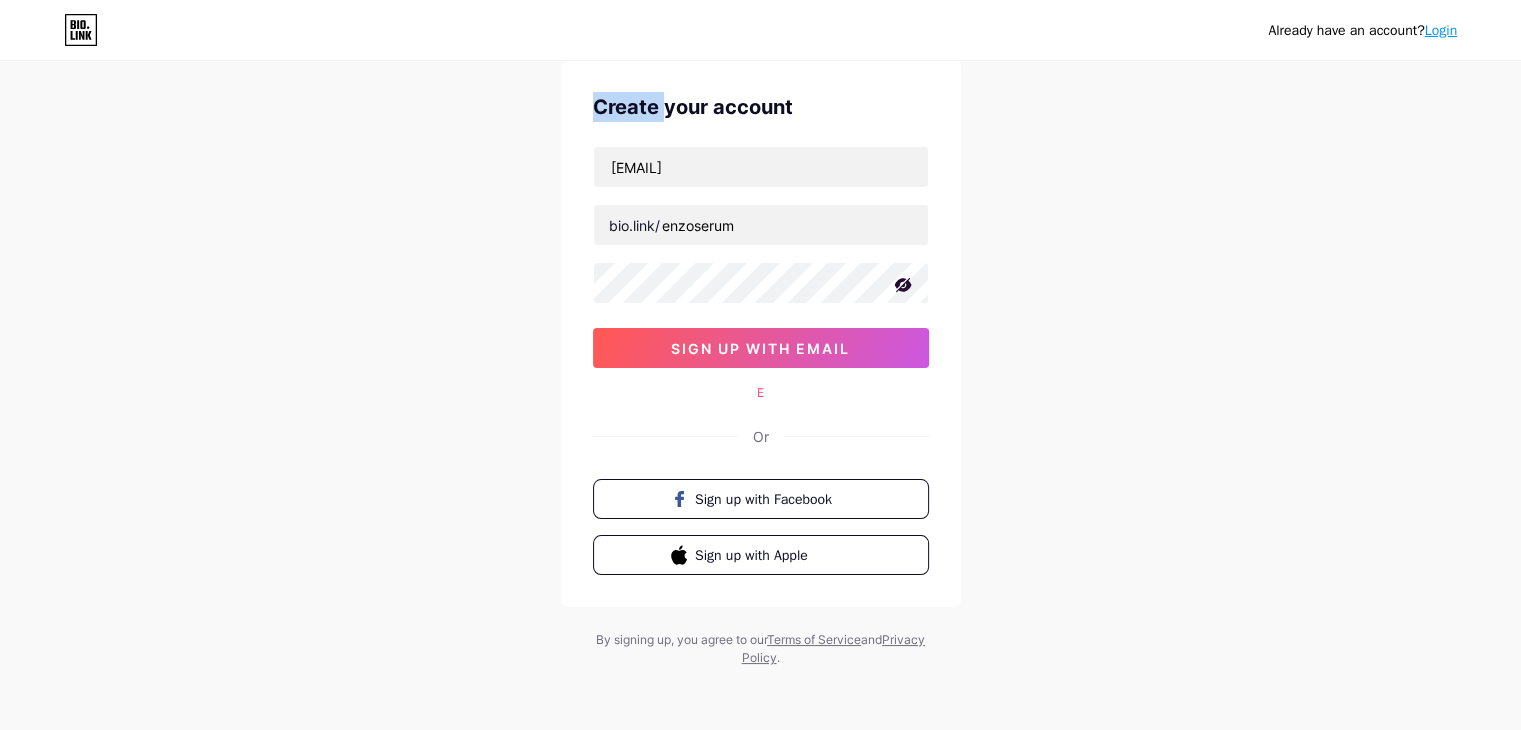 click on "Create your account" at bounding box center [761, 107] 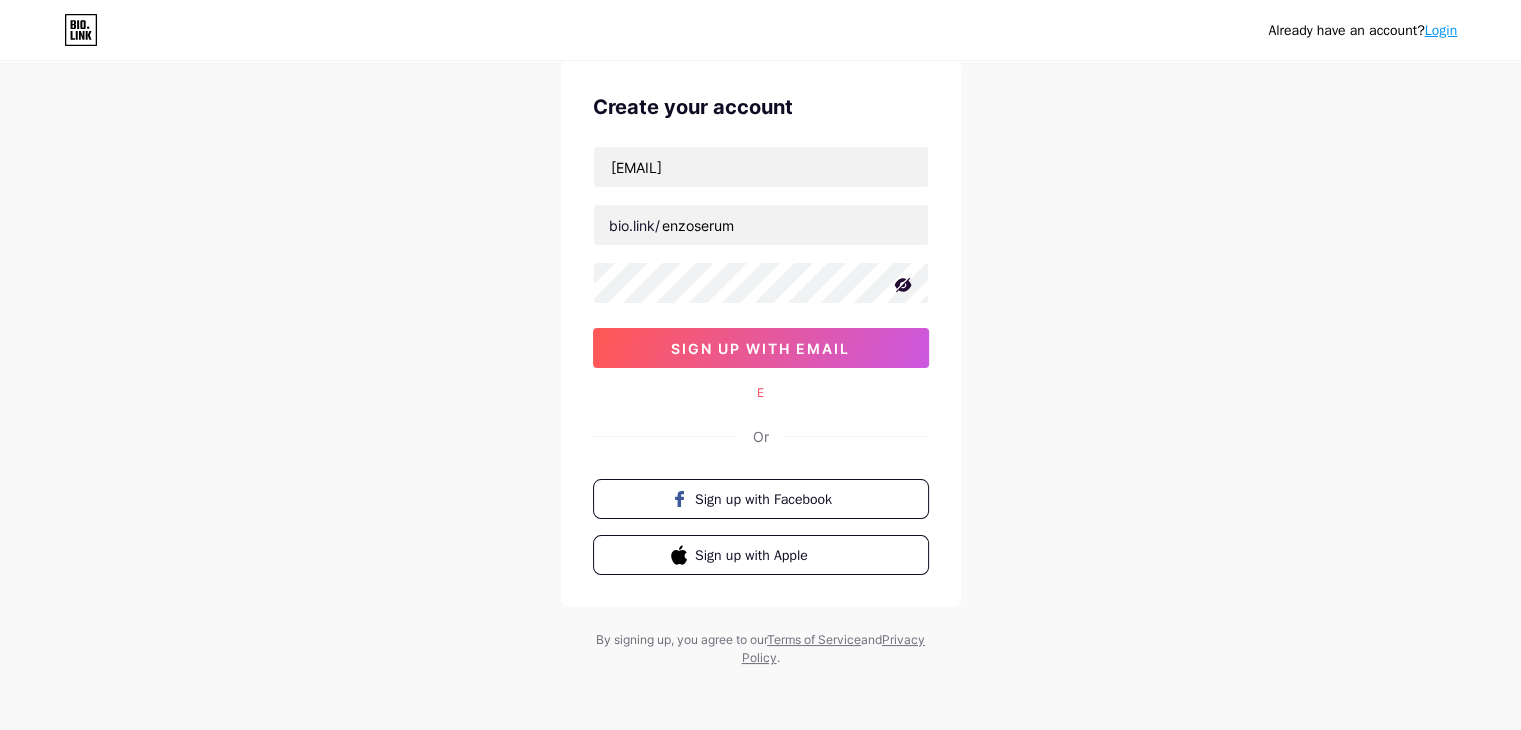 drag, startPoint x: 448, startPoint y: 297, endPoint x: 458, endPoint y: 253, distance: 45.122055 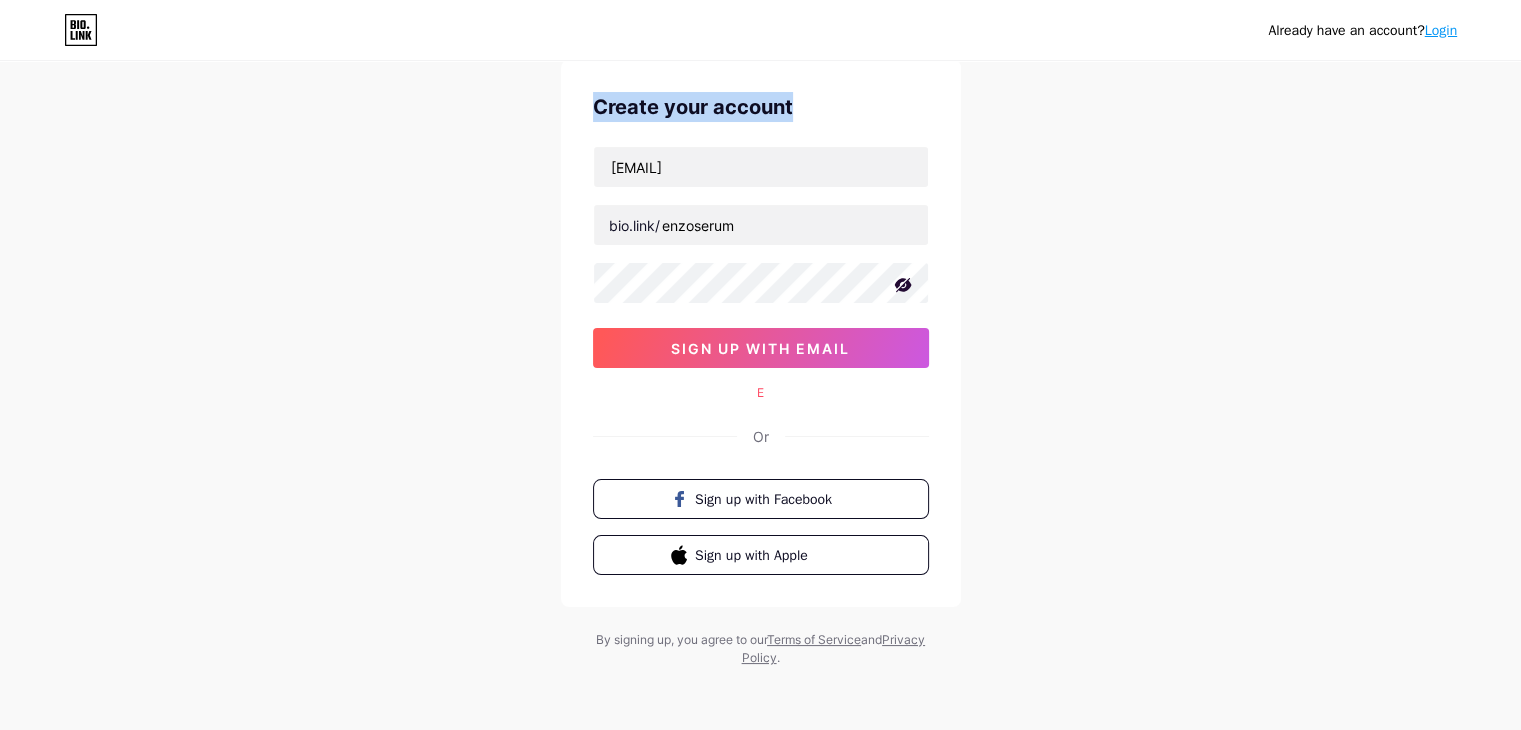 drag, startPoint x: 807, startPoint y: 101, endPoint x: 584, endPoint y: 113, distance: 223.32263 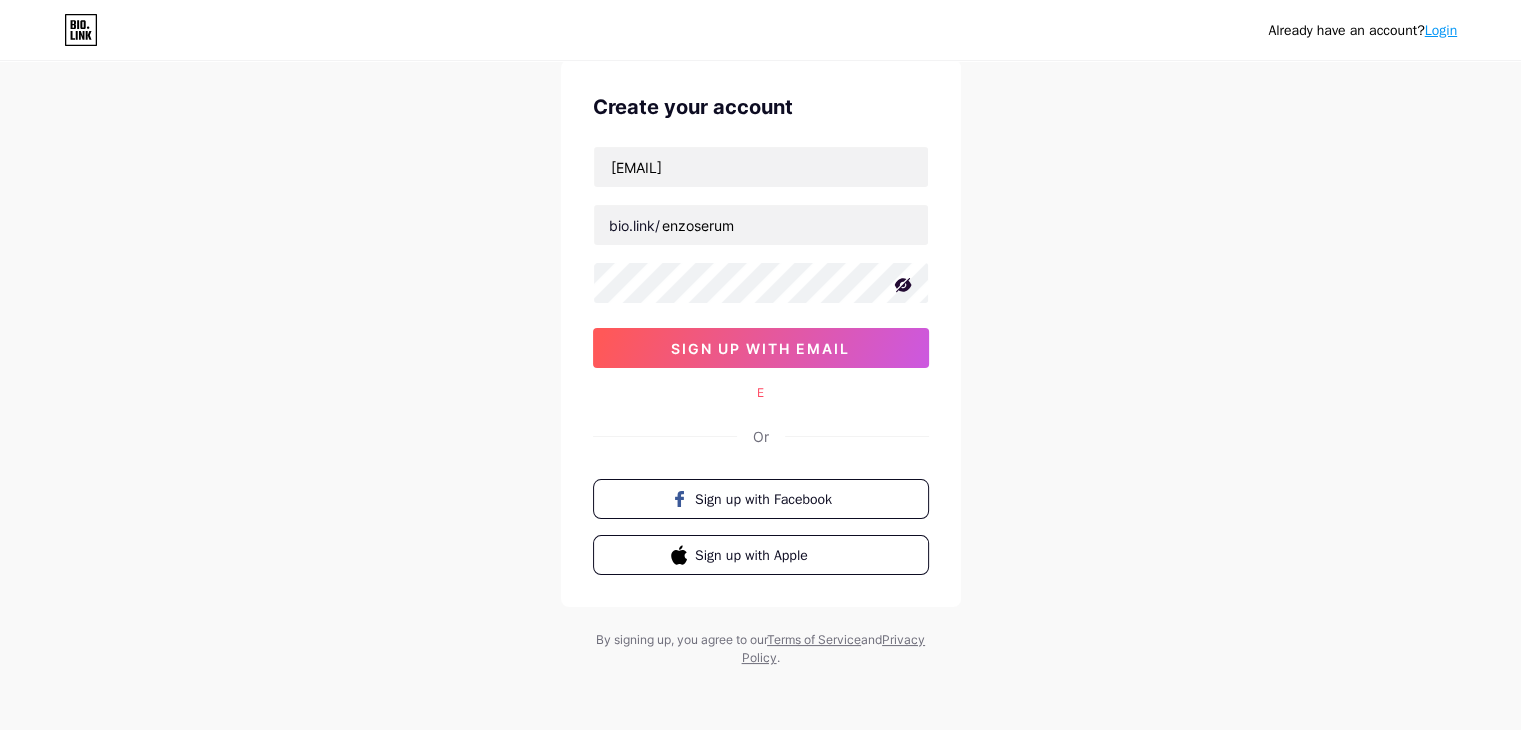 click on "Create your account     [EMAIL]     bio.link/   [USERNAME]                     sign up with email     E     Or       Sign up with Facebook
Sign up with Apple" at bounding box center [761, 333] 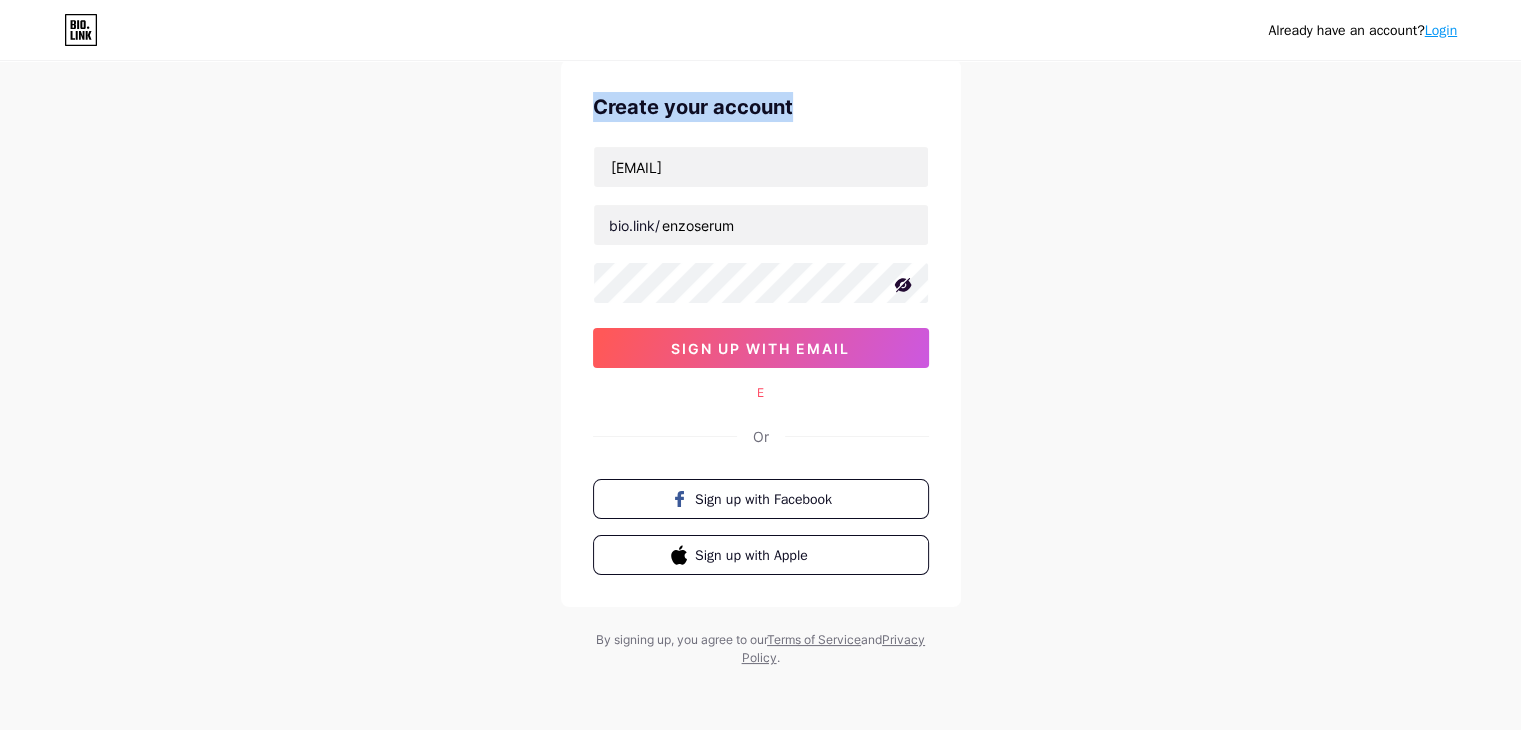 drag, startPoint x: 593, startPoint y: 102, endPoint x: 788, endPoint y: 105, distance: 195.02307 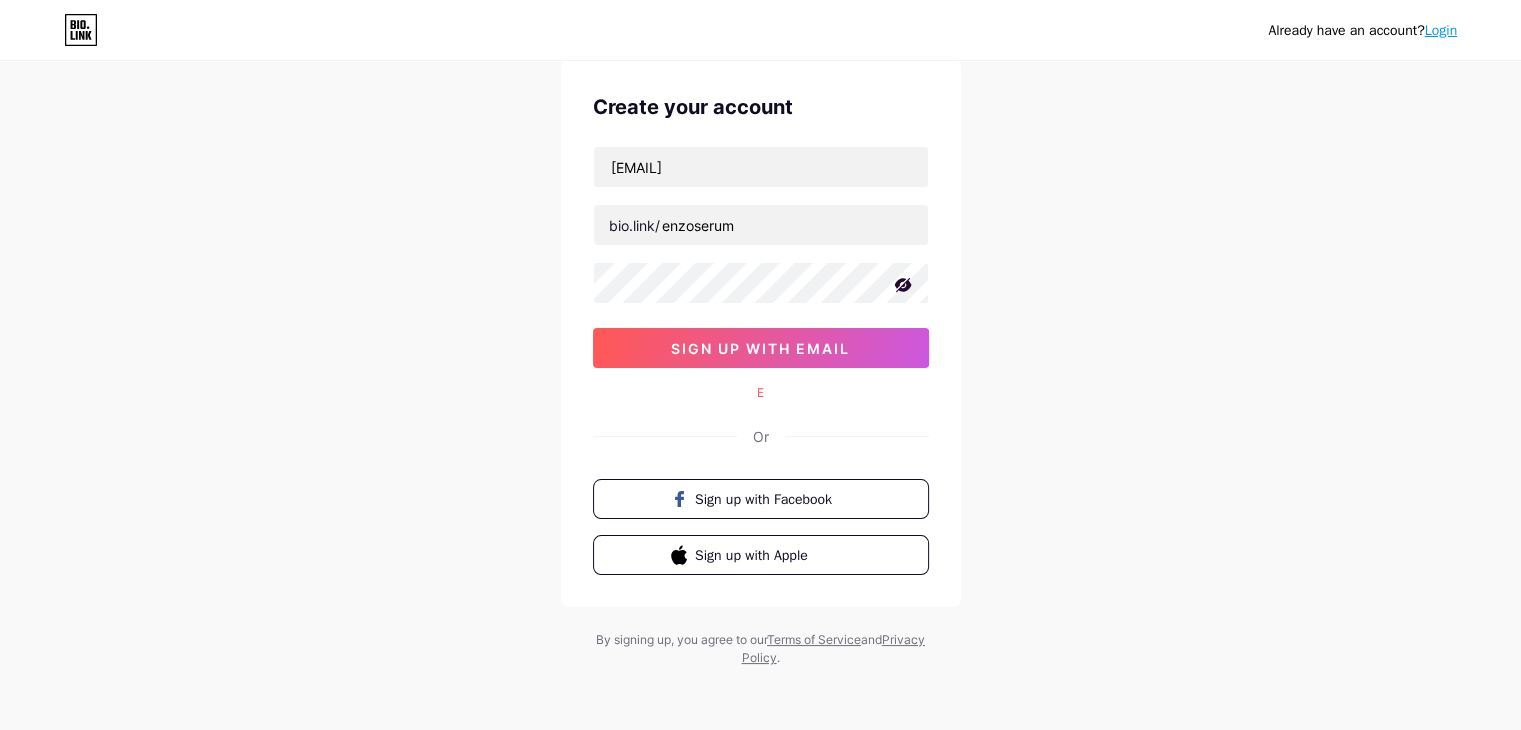 click on "Or" at bounding box center [761, 436] 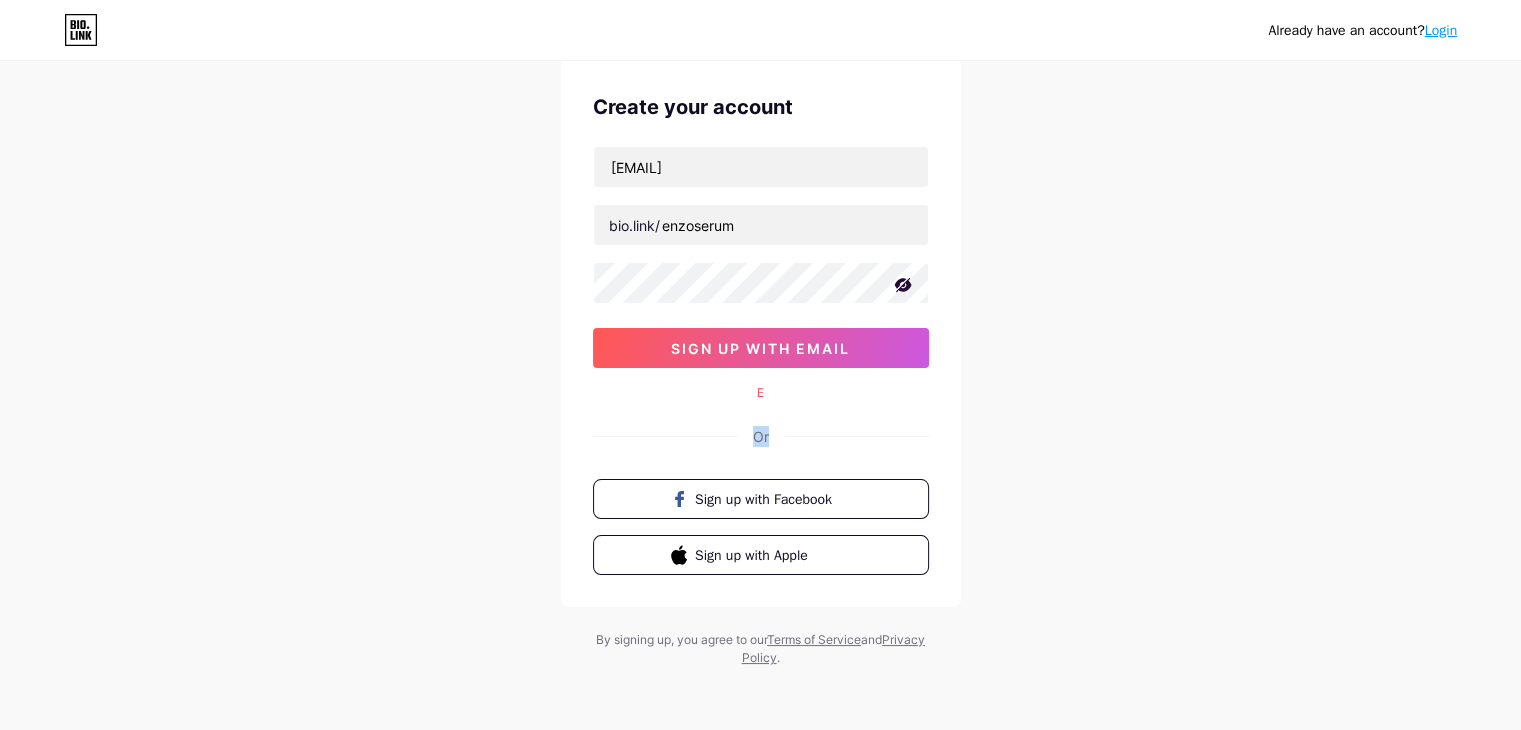 click on "Or" at bounding box center [761, 436] 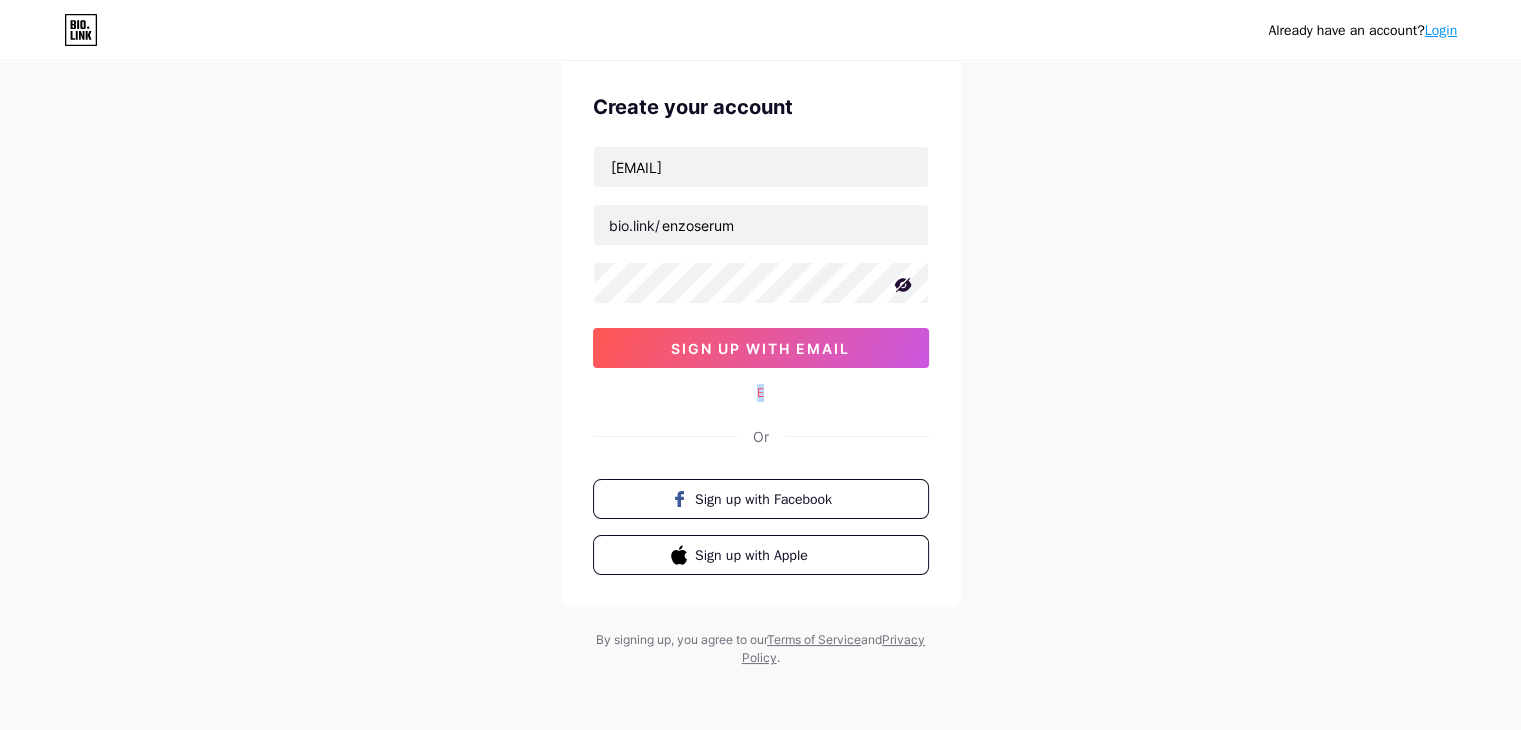 drag, startPoint x: 778, startPoint y: 390, endPoint x: 745, endPoint y: 388, distance: 33.06055 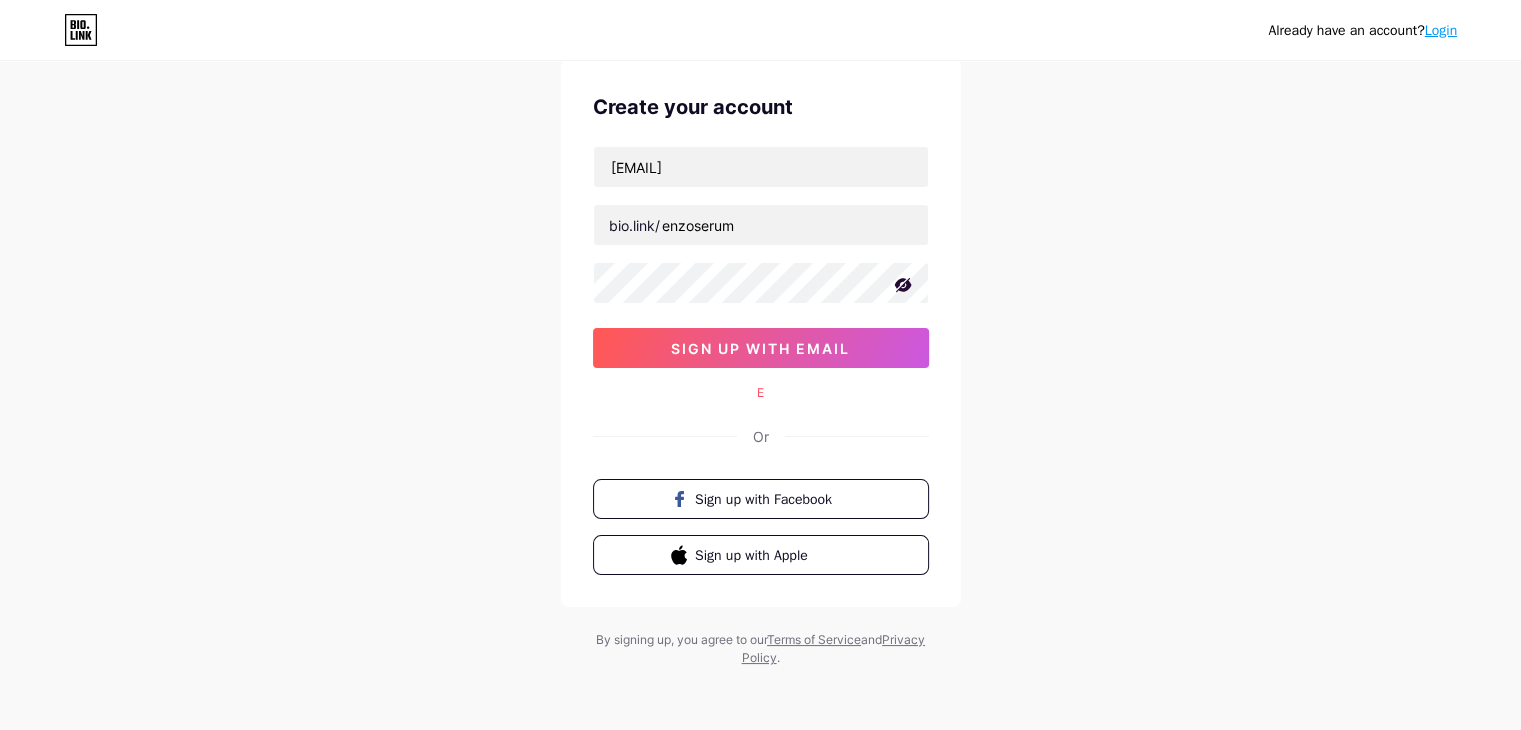 click on "Or" at bounding box center [761, 436] 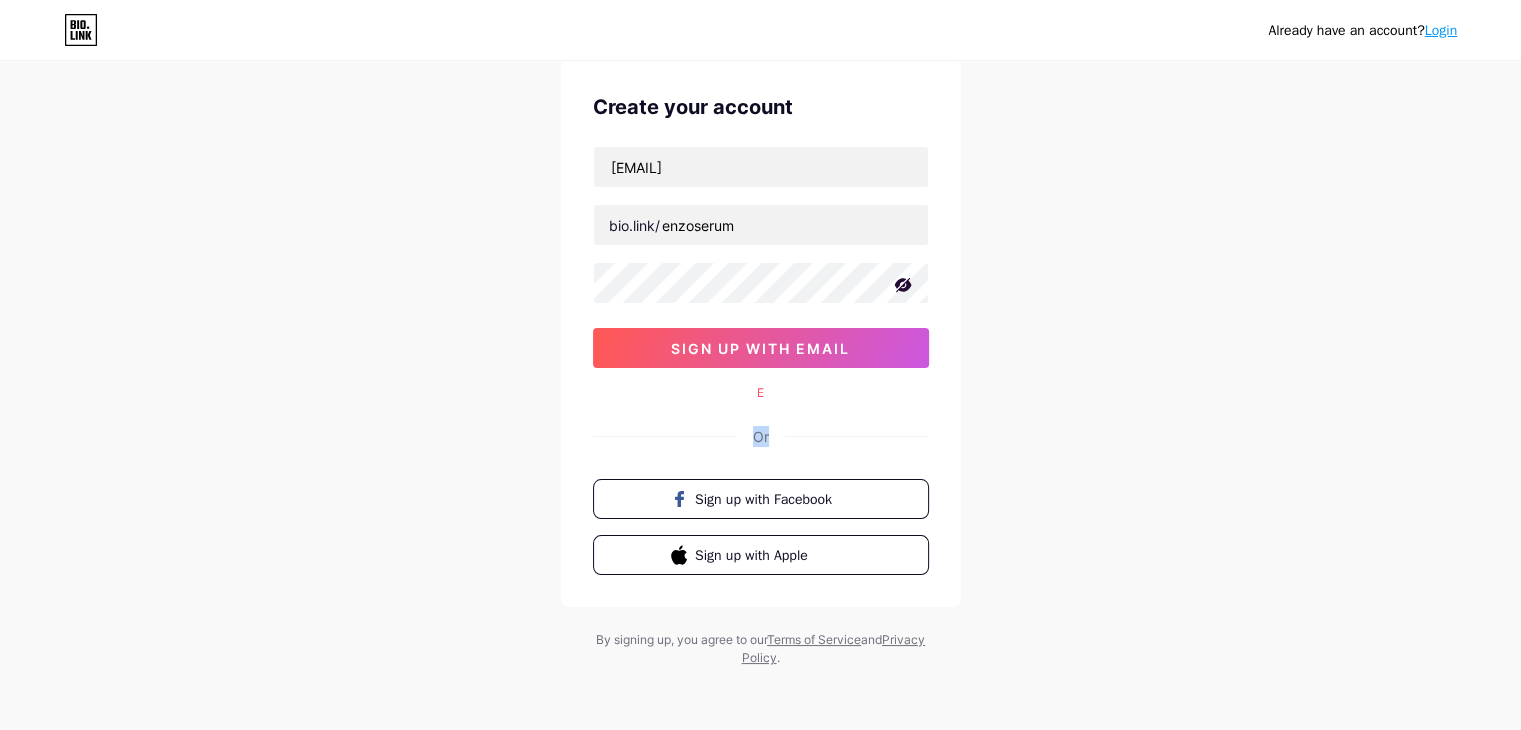 click on "Or" at bounding box center (761, 436) 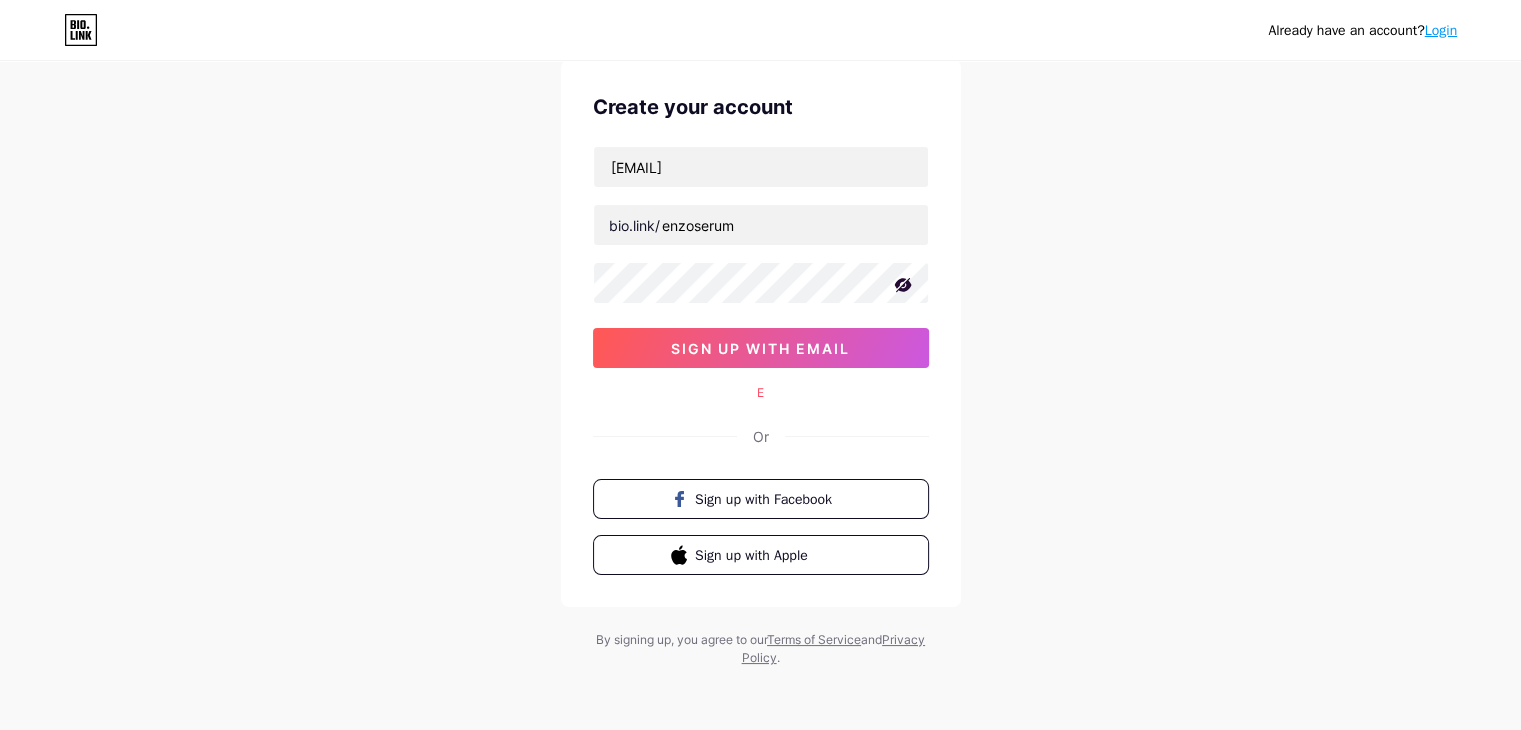 click on "Or" at bounding box center [761, 436] 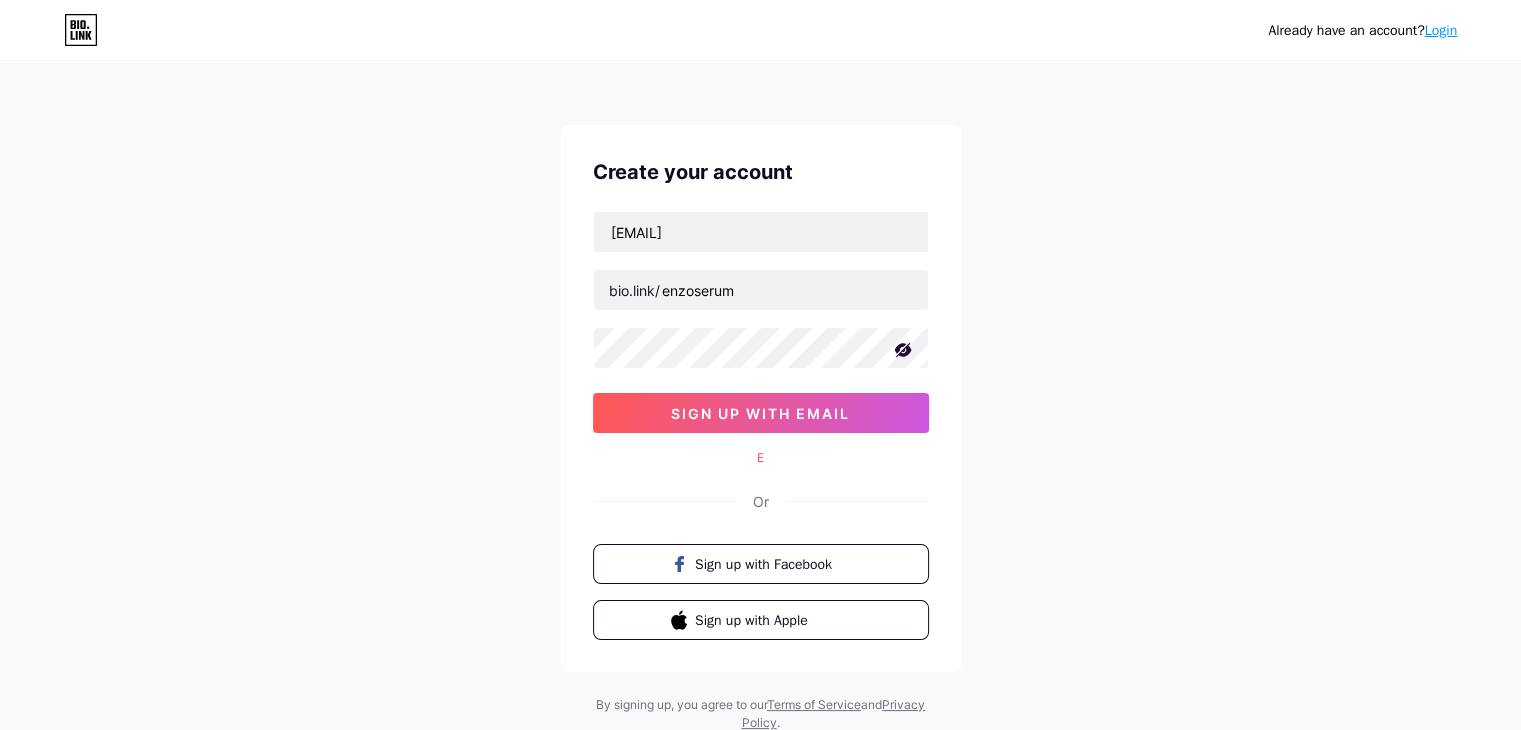 scroll, scrollTop: 0, scrollLeft: 0, axis: both 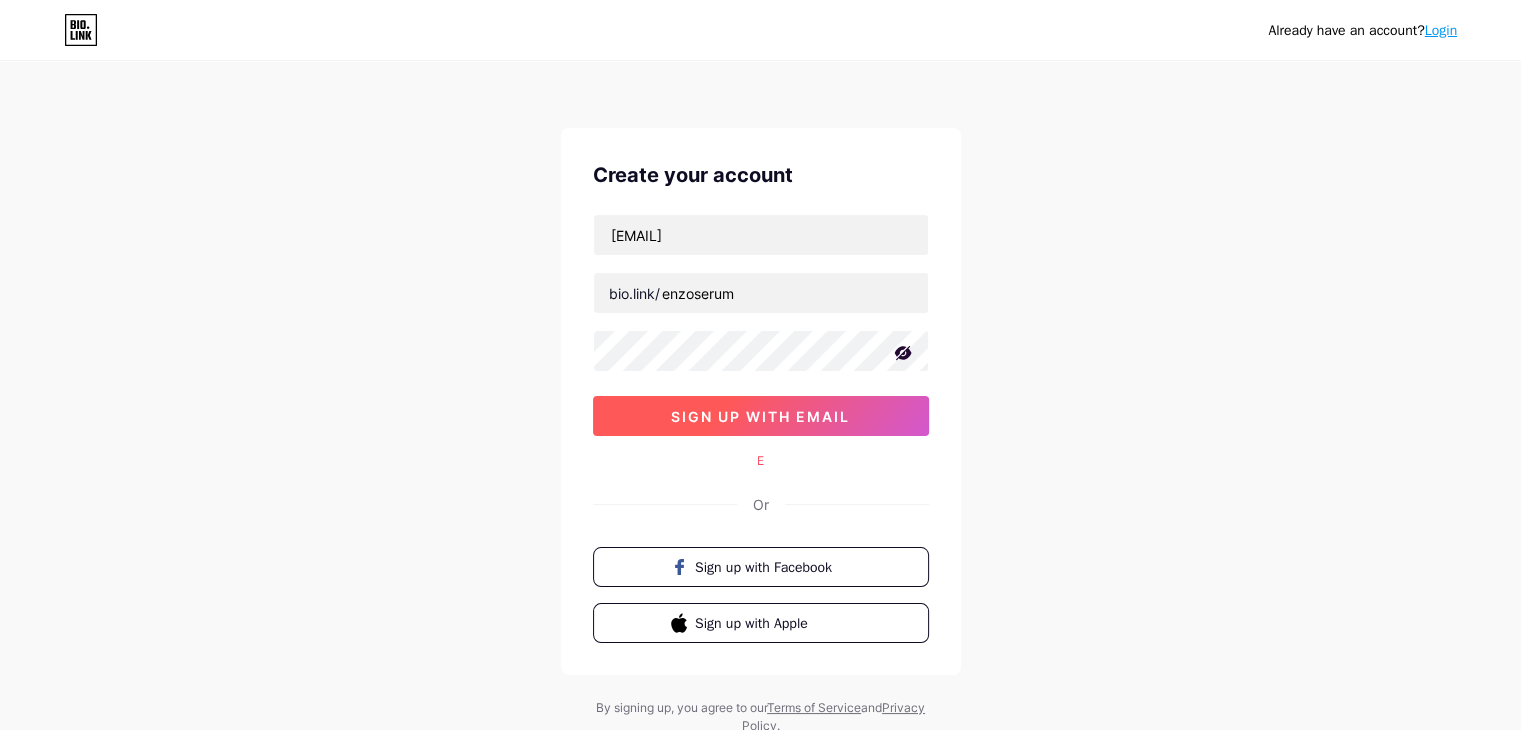 click on "sign up with email" at bounding box center [761, 416] 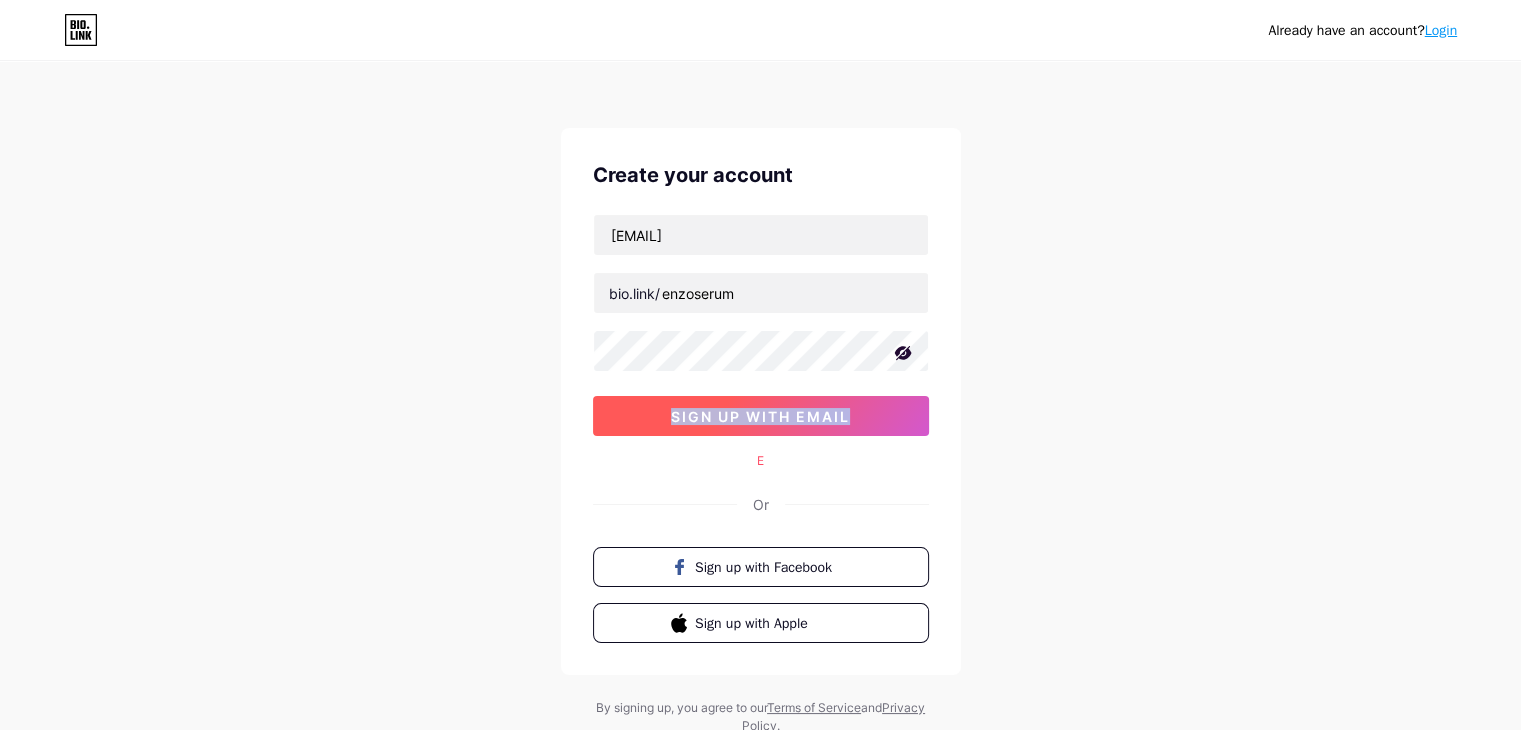 drag, startPoint x: 556, startPoint y: 405, endPoint x: 846, endPoint y: 421, distance: 290.44104 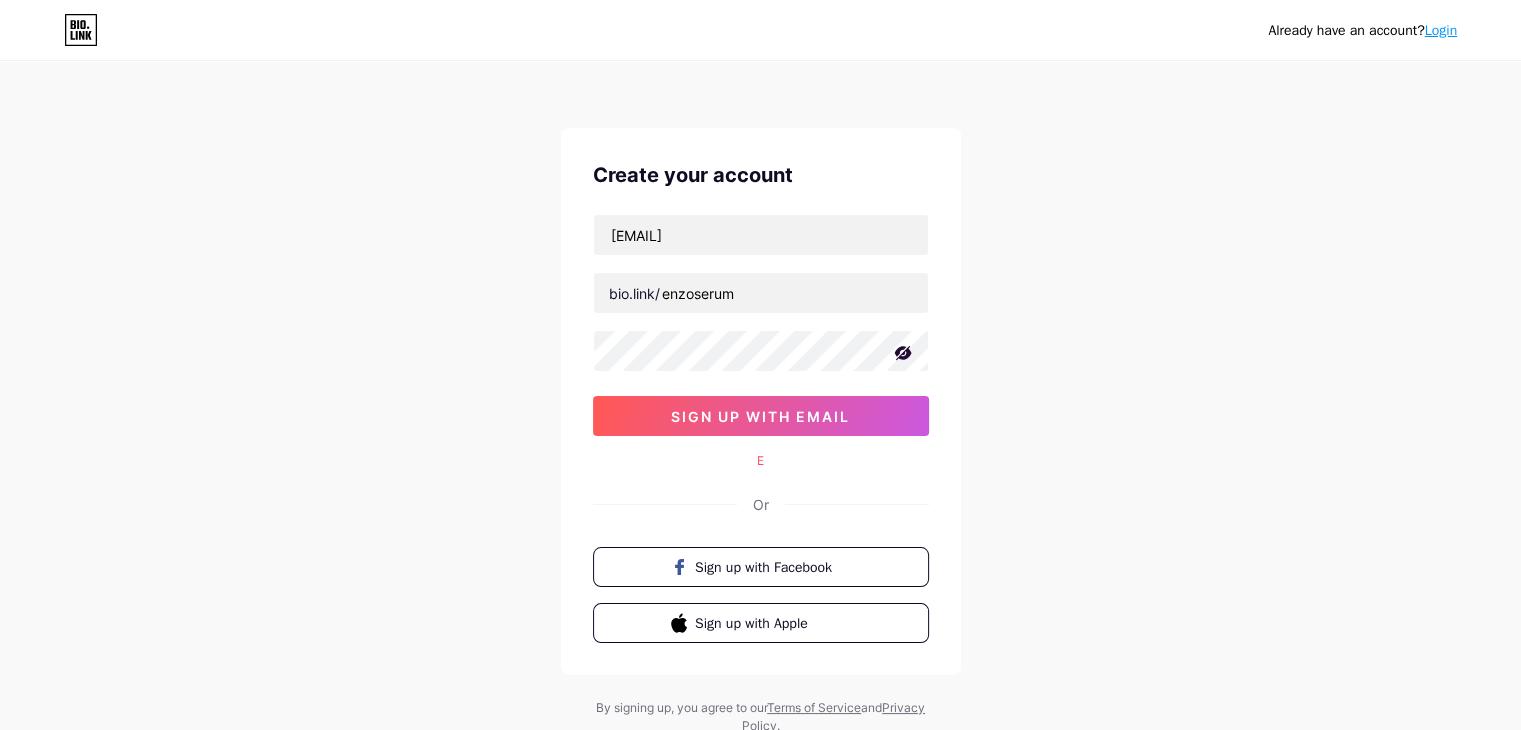 click on "Already have an account?  Login   Create your account     [EMAIL]     bio.link/   [USERNAME]                     sign up with email     E     Or       Sign up with Facebook
Sign up with Apple
By signing up, you agree to our  Terms of Service  and  Privacy Policy ." at bounding box center (760, 399) 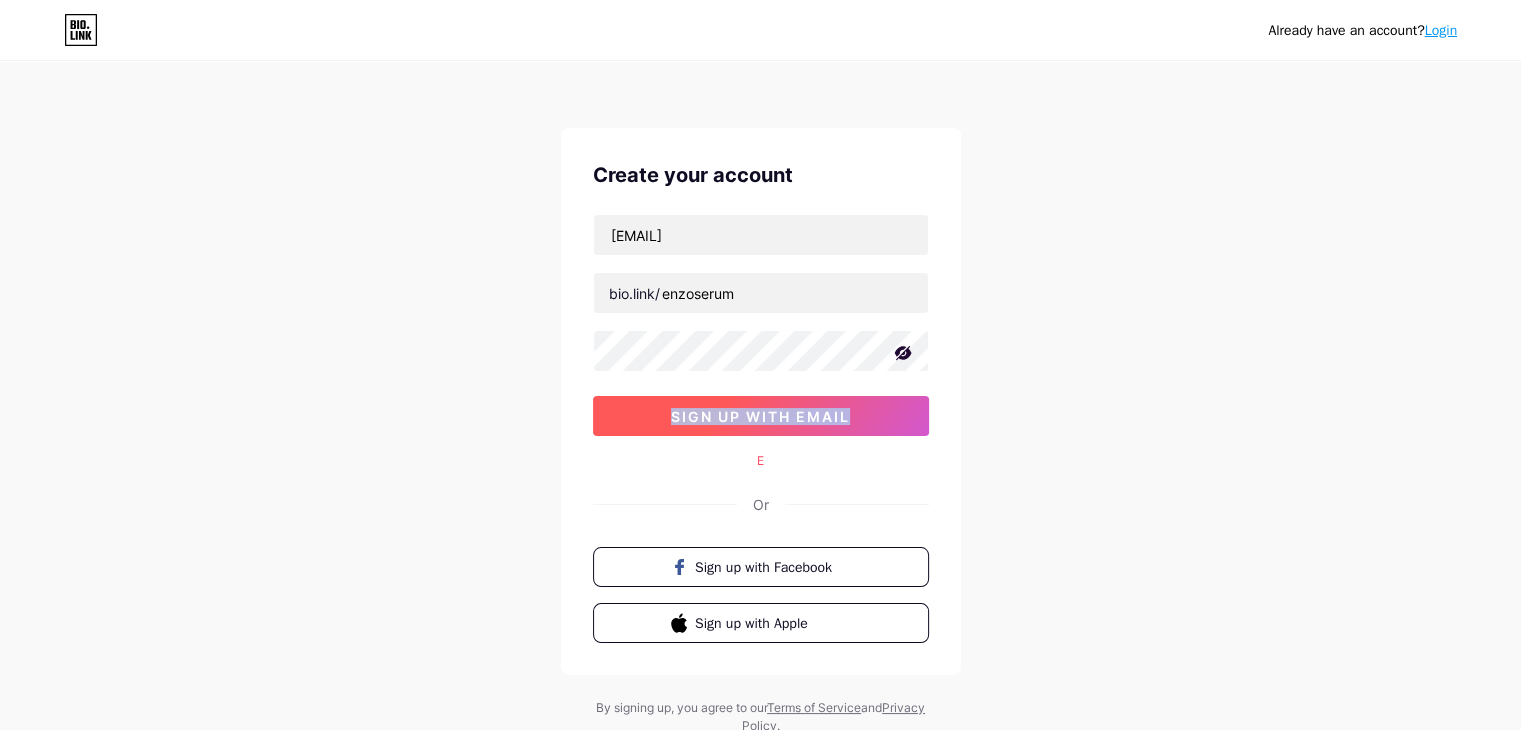 drag, startPoint x: 968, startPoint y: 412, endPoint x: 663, endPoint y: 426, distance: 305.32114 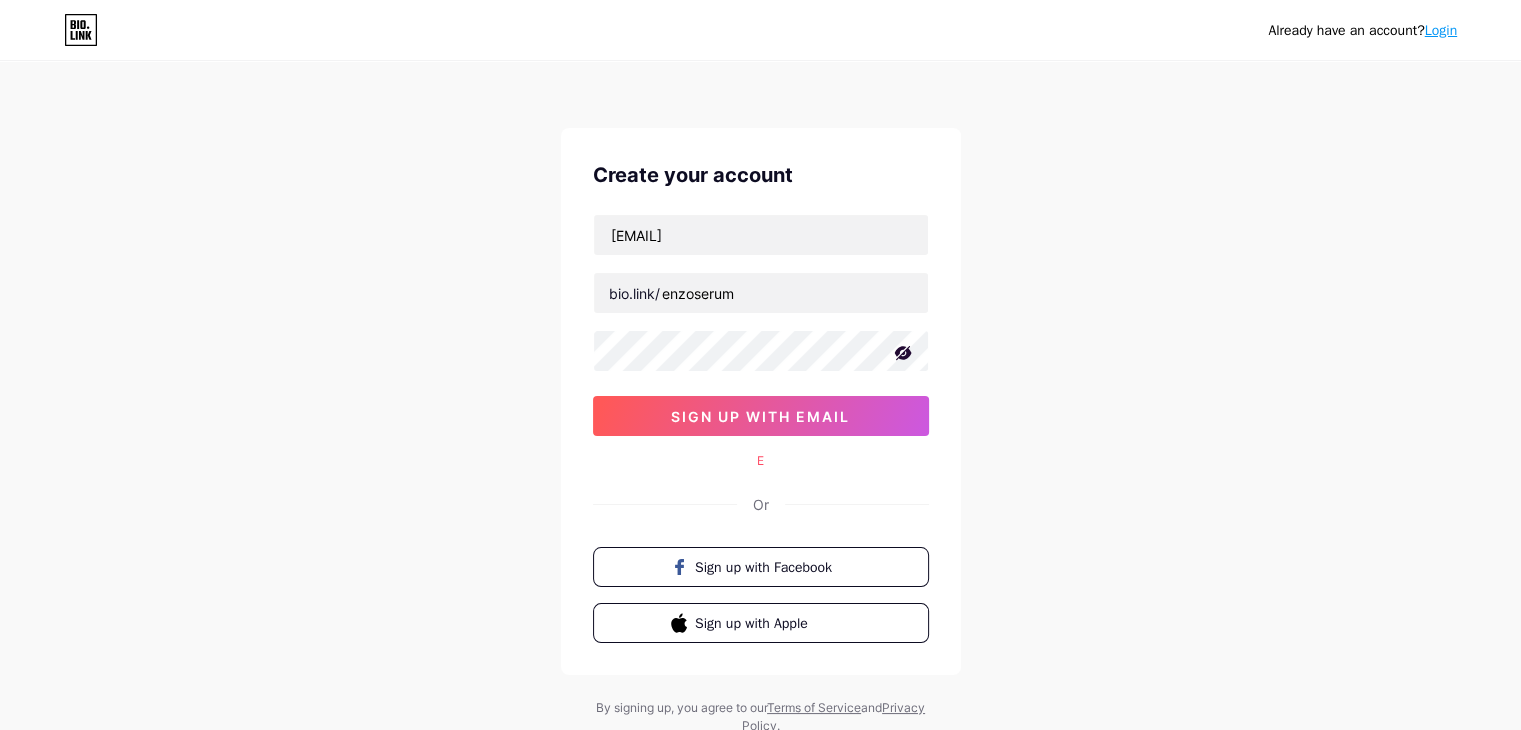 click on "E" at bounding box center (761, 461) 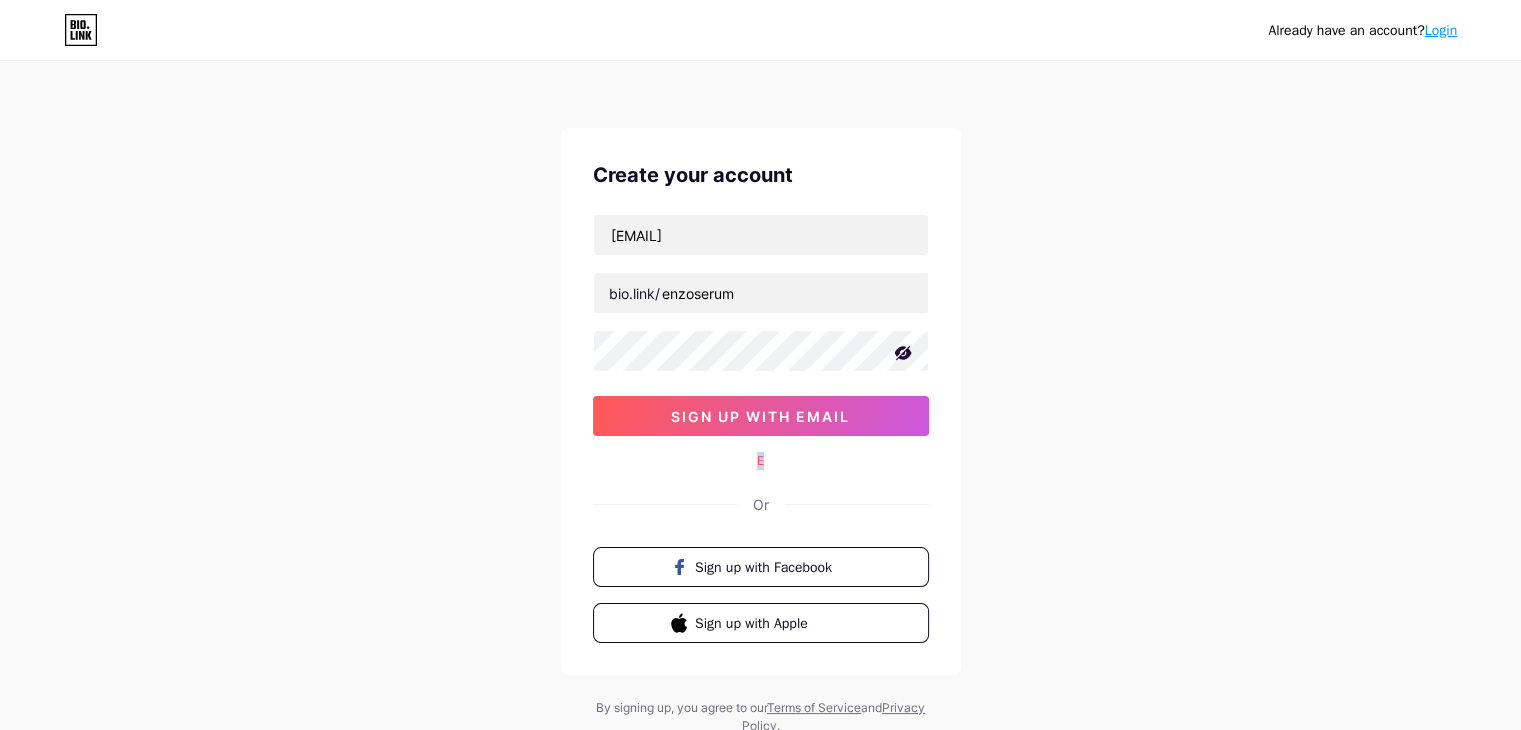 click on "E" at bounding box center [761, 461] 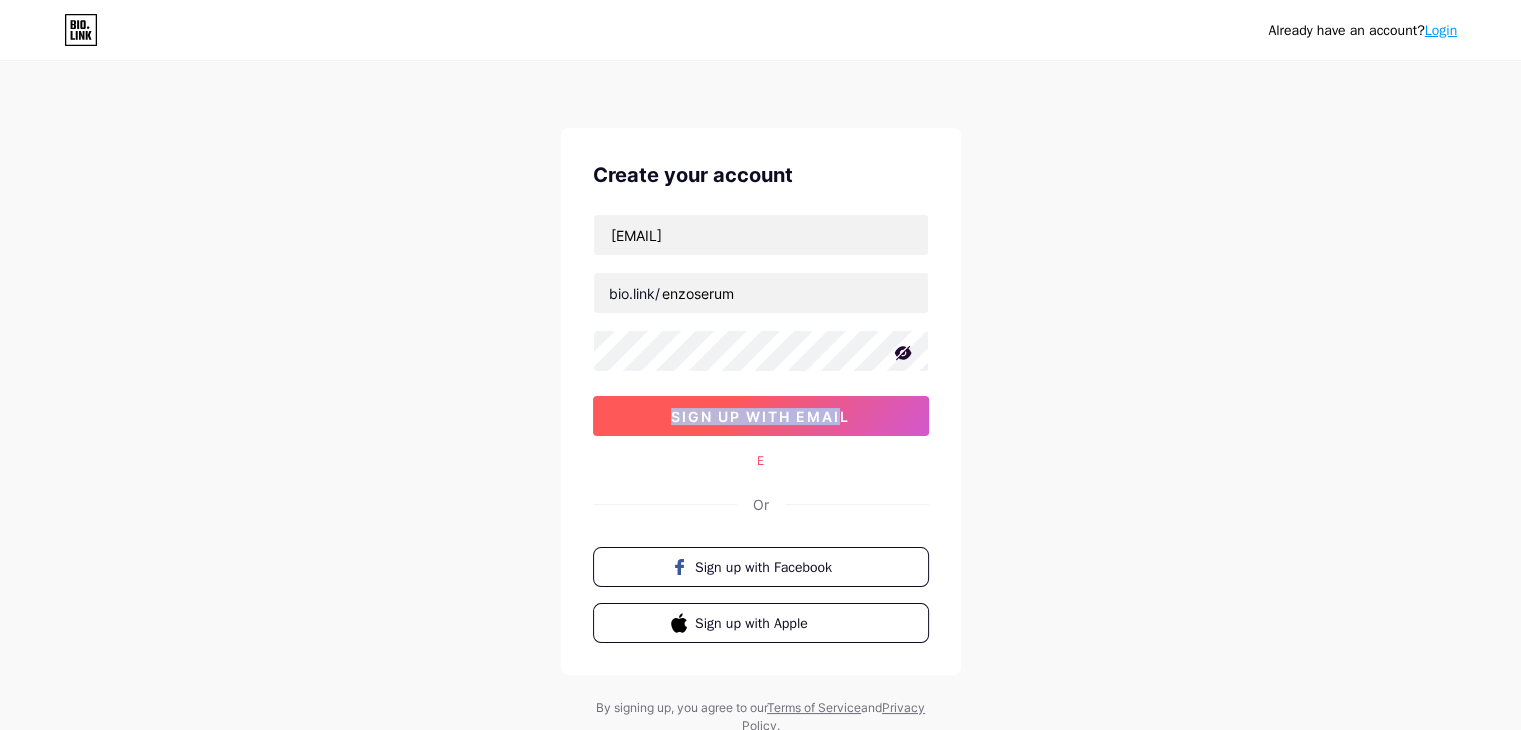 drag, startPoint x: 524, startPoint y: 429, endPoint x: 844, endPoint y: 425, distance: 320.025 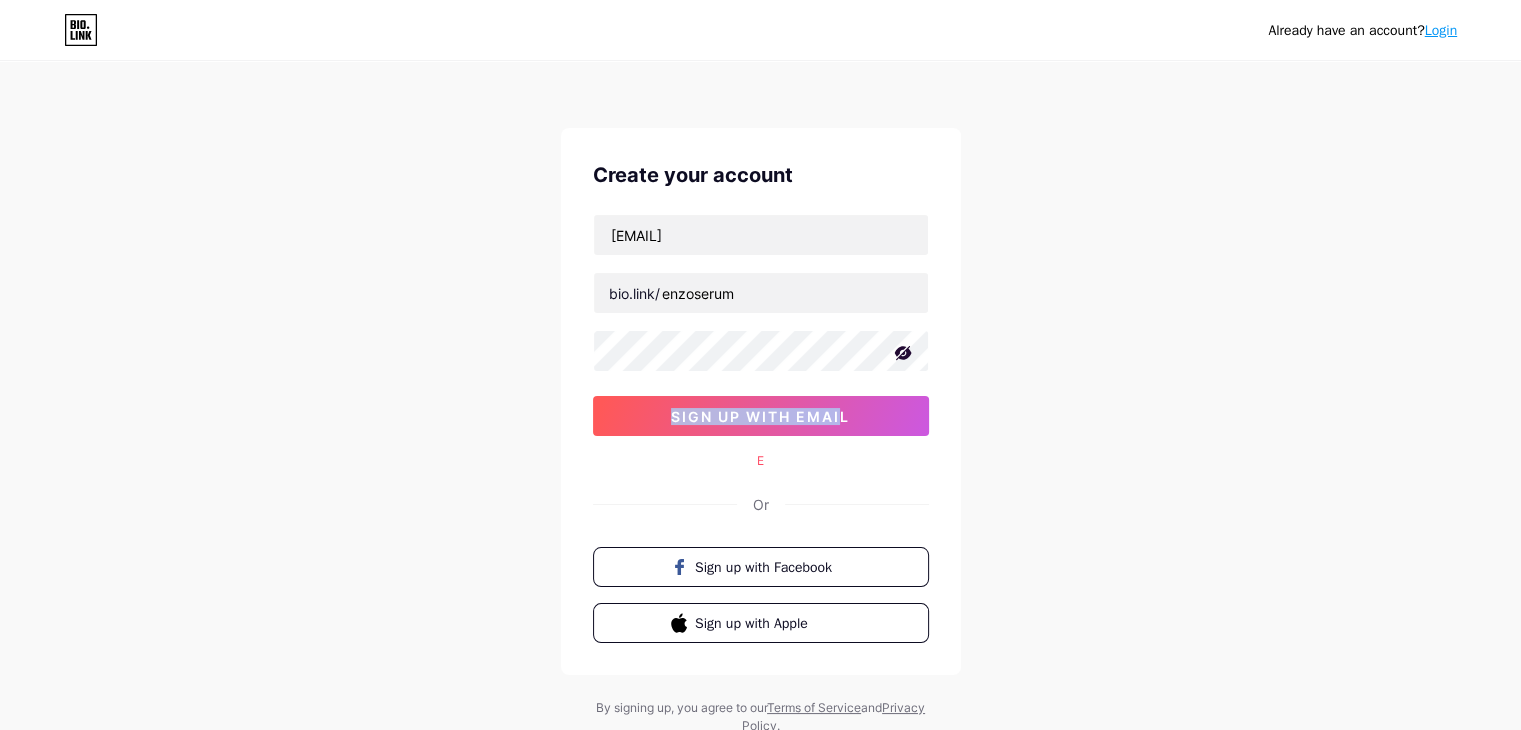 click on "Already have an account?  Login   Create your account     [EMAIL]     bio.link/   [USERNAME]                     sign up with email     E     Or       Sign up with Facebook
Sign up with Apple
By signing up, you agree to our  Terms of Service  and  Privacy Policy ." at bounding box center [760, 399] 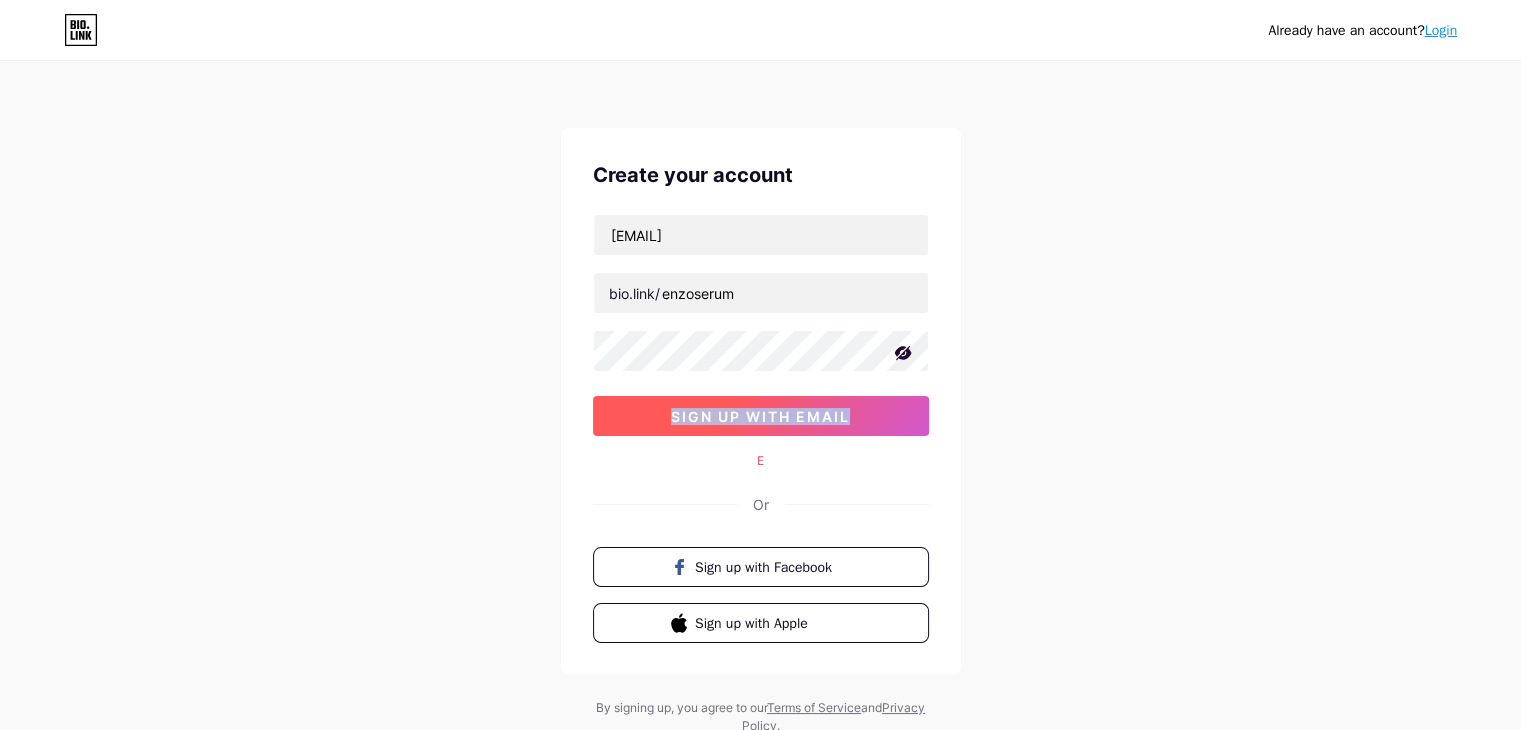 drag, startPoint x: 507, startPoint y: 417, endPoint x: 855, endPoint y: 421, distance: 348.02298 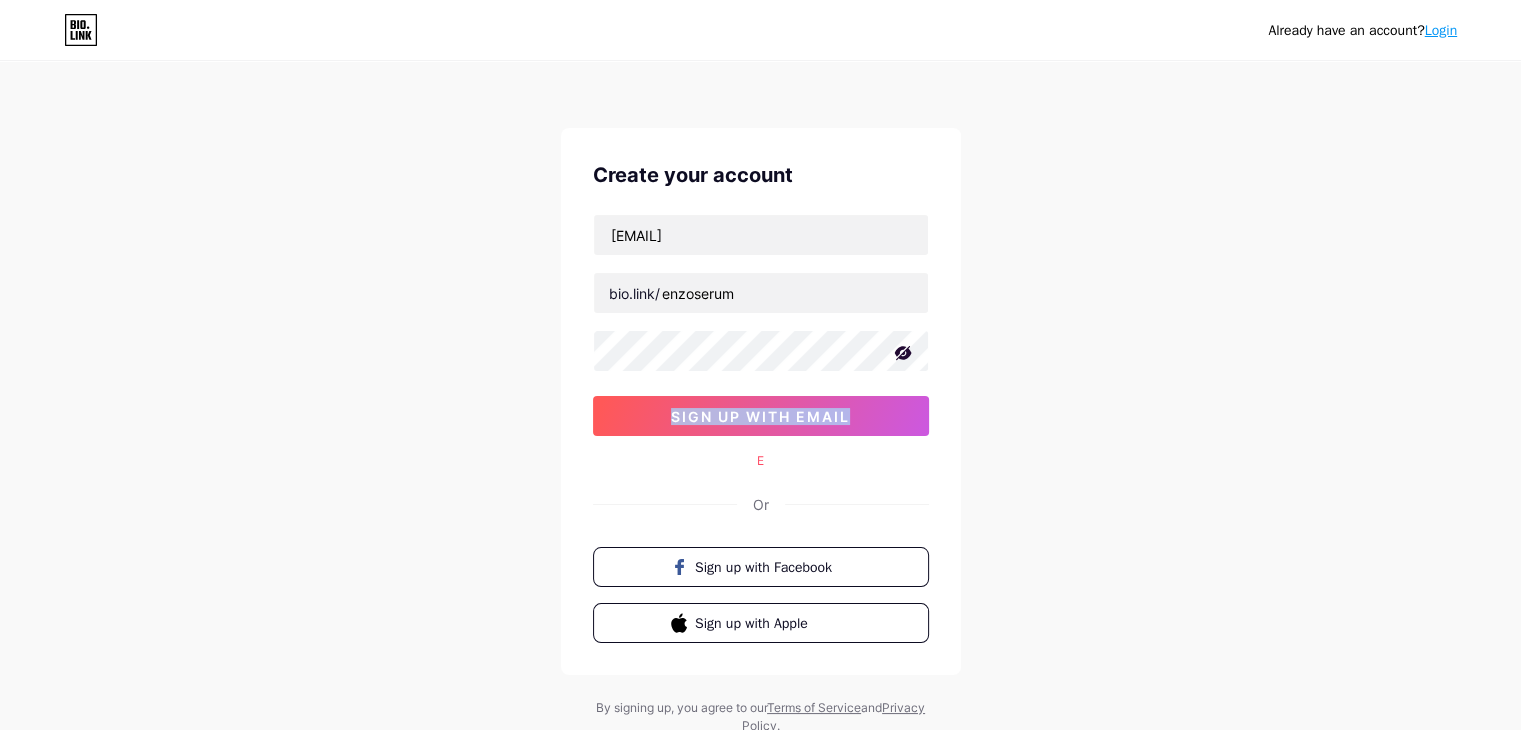 click on "Already have an account?  Login   Create your account     [EMAIL]     bio.link/   [USERNAME]                     sign up with email     E     Or       Sign up with Facebook
Sign up with Apple
By signing up, you agree to our  Terms of Service  and  Privacy Policy ." at bounding box center [760, 399] 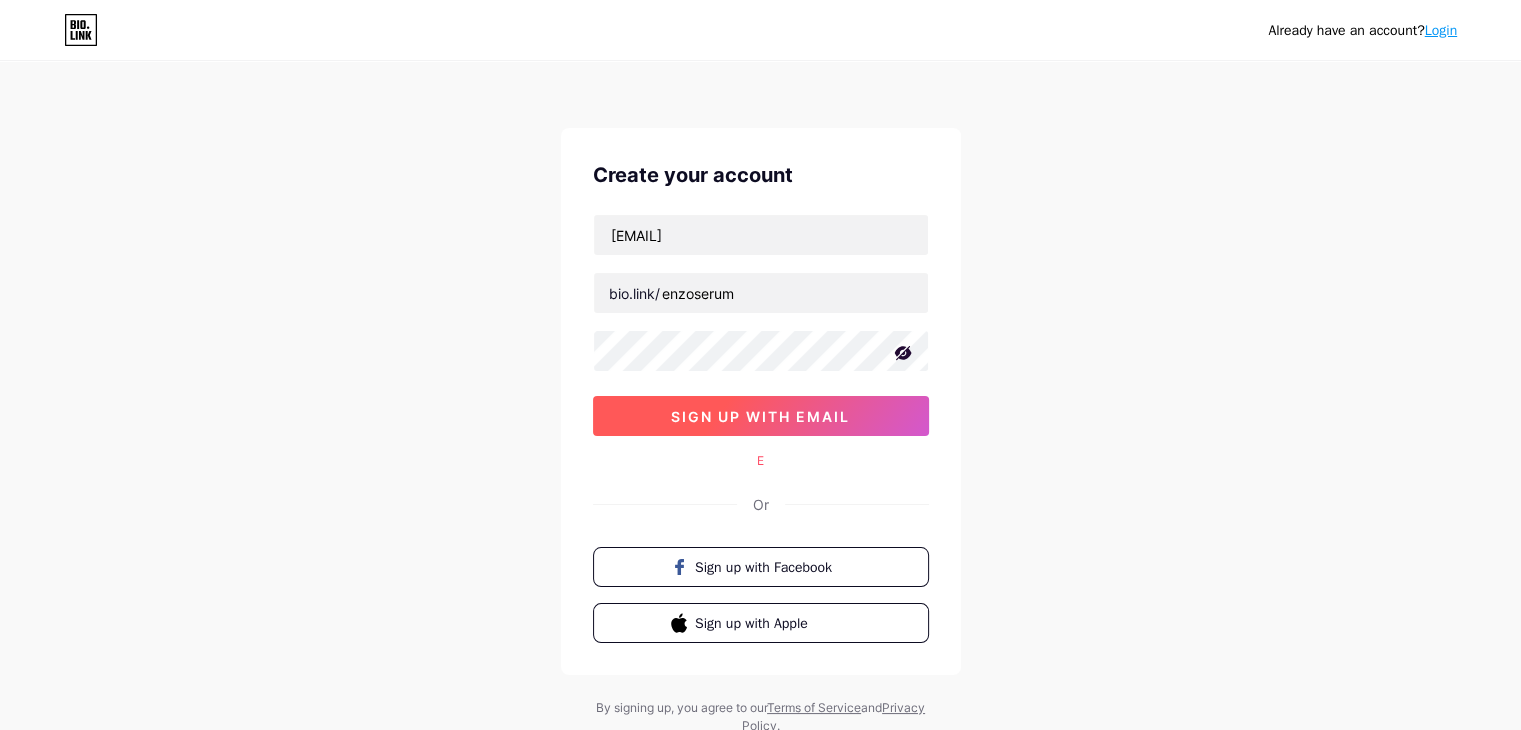 click on "sign up with email" at bounding box center (760, 416) 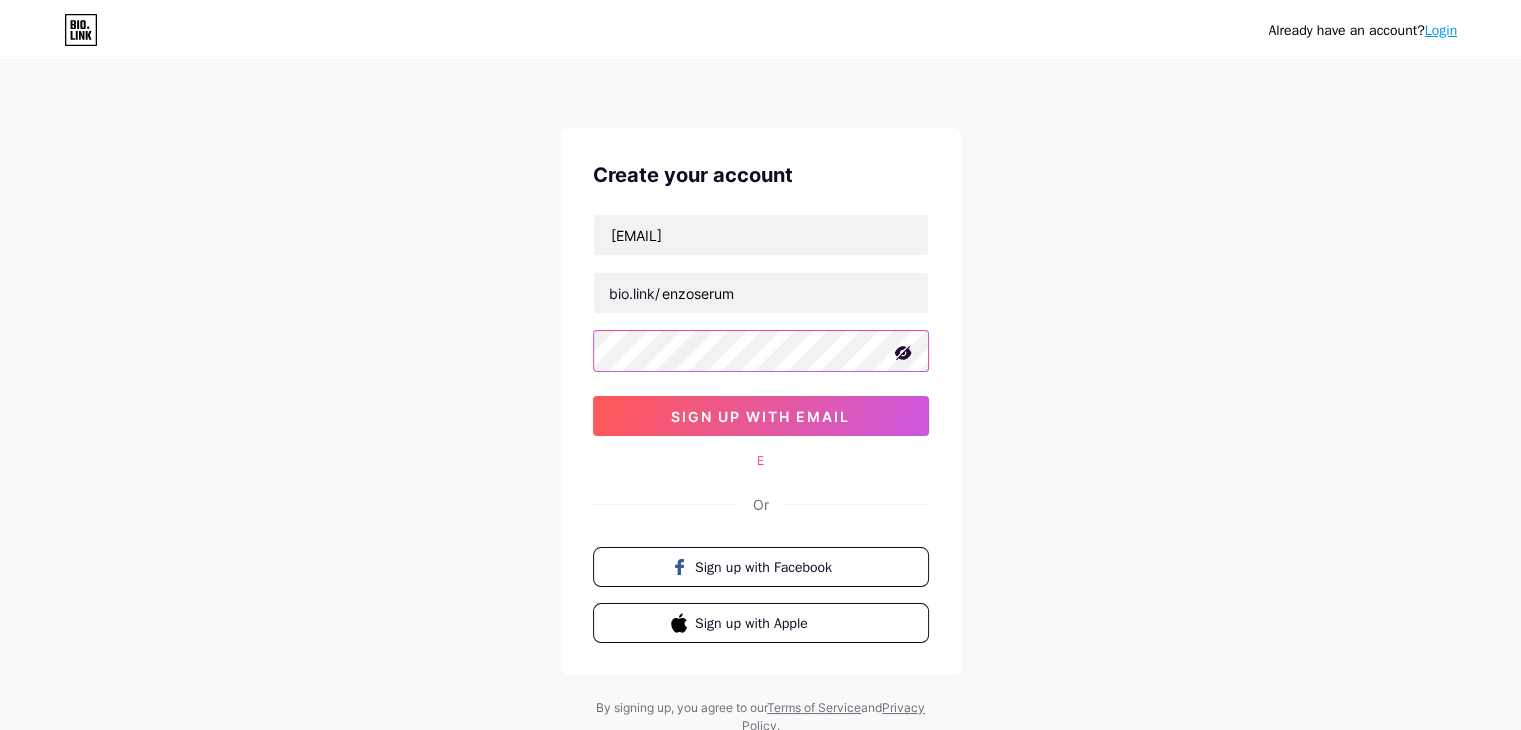 click on "Create your account     [EMAIL]     bio.link/   [USERNAME]                     sign up with email     E     Or       Sign up with Facebook
Sign up with Apple" at bounding box center (761, 401) 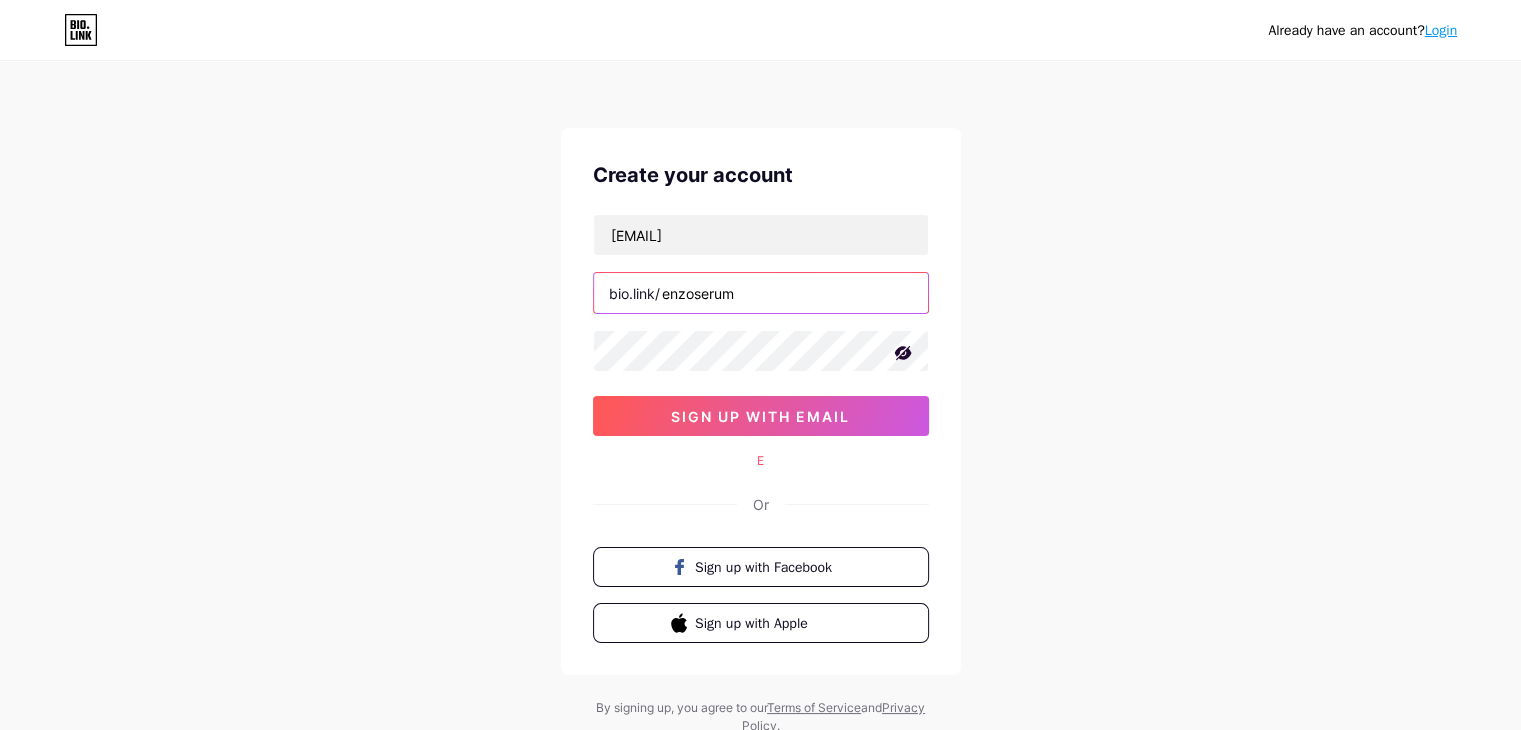 click on "enzoserum" at bounding box center (761, 293) 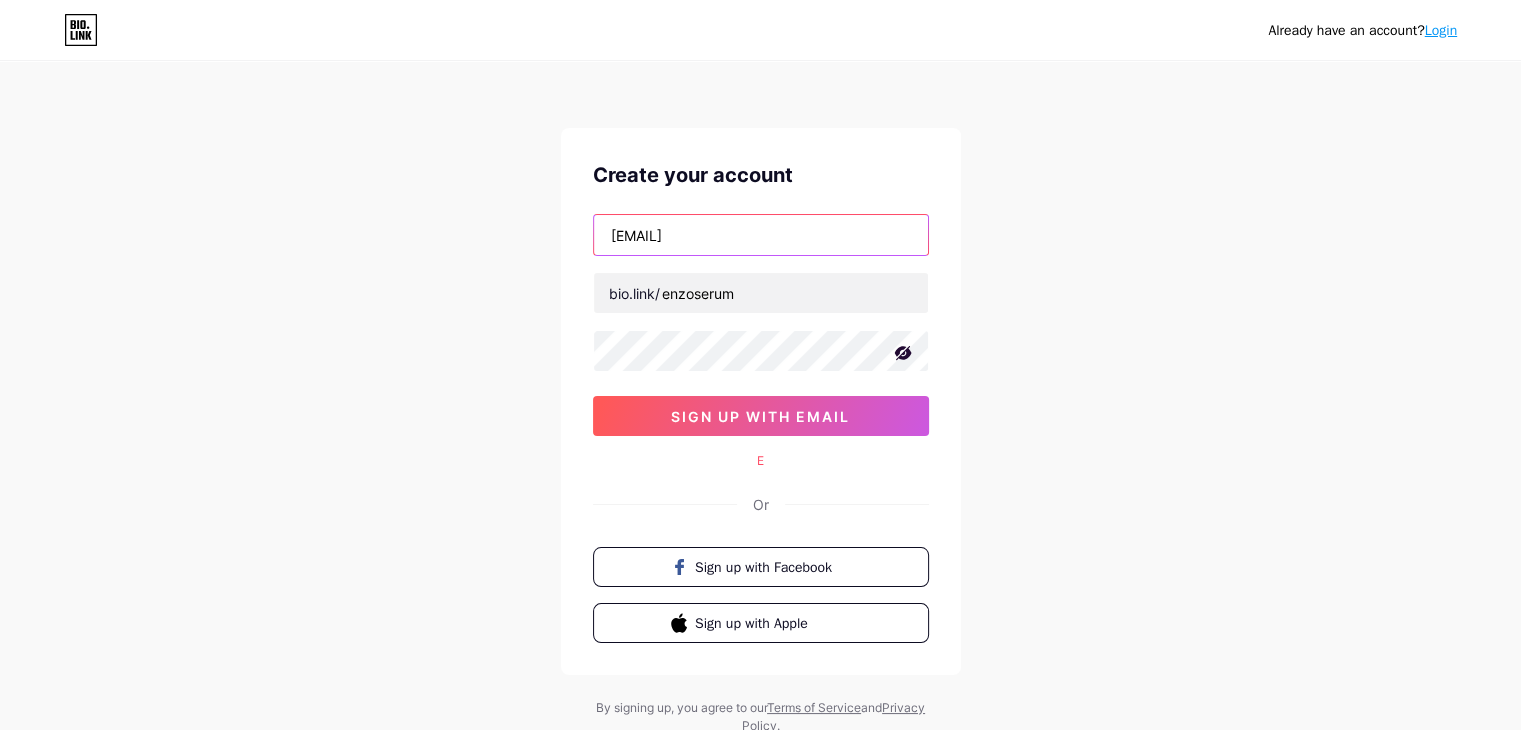 click on "[EMAIL]" at bounding box center (761, 235) 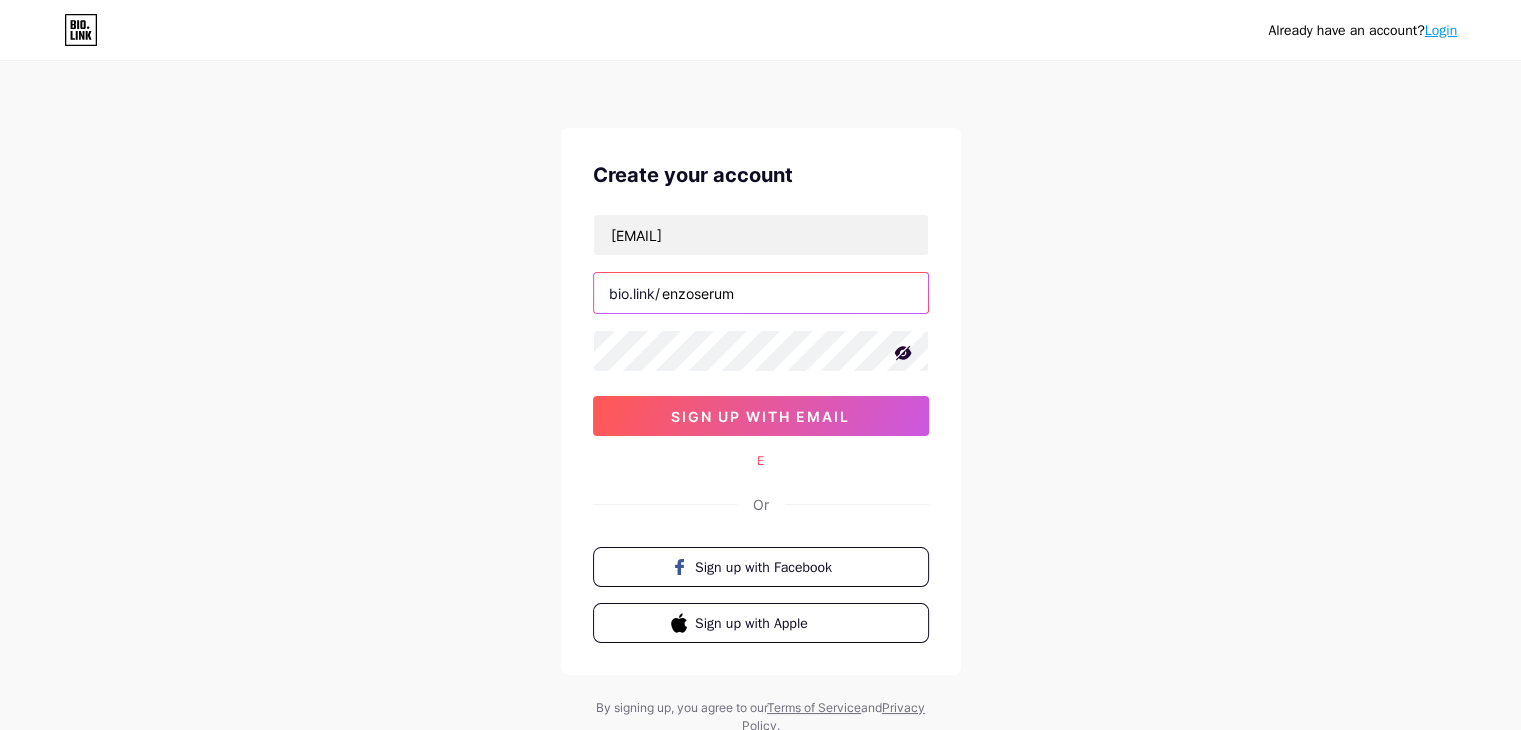 click on "enzoserum" at bounding box center (761, 293) 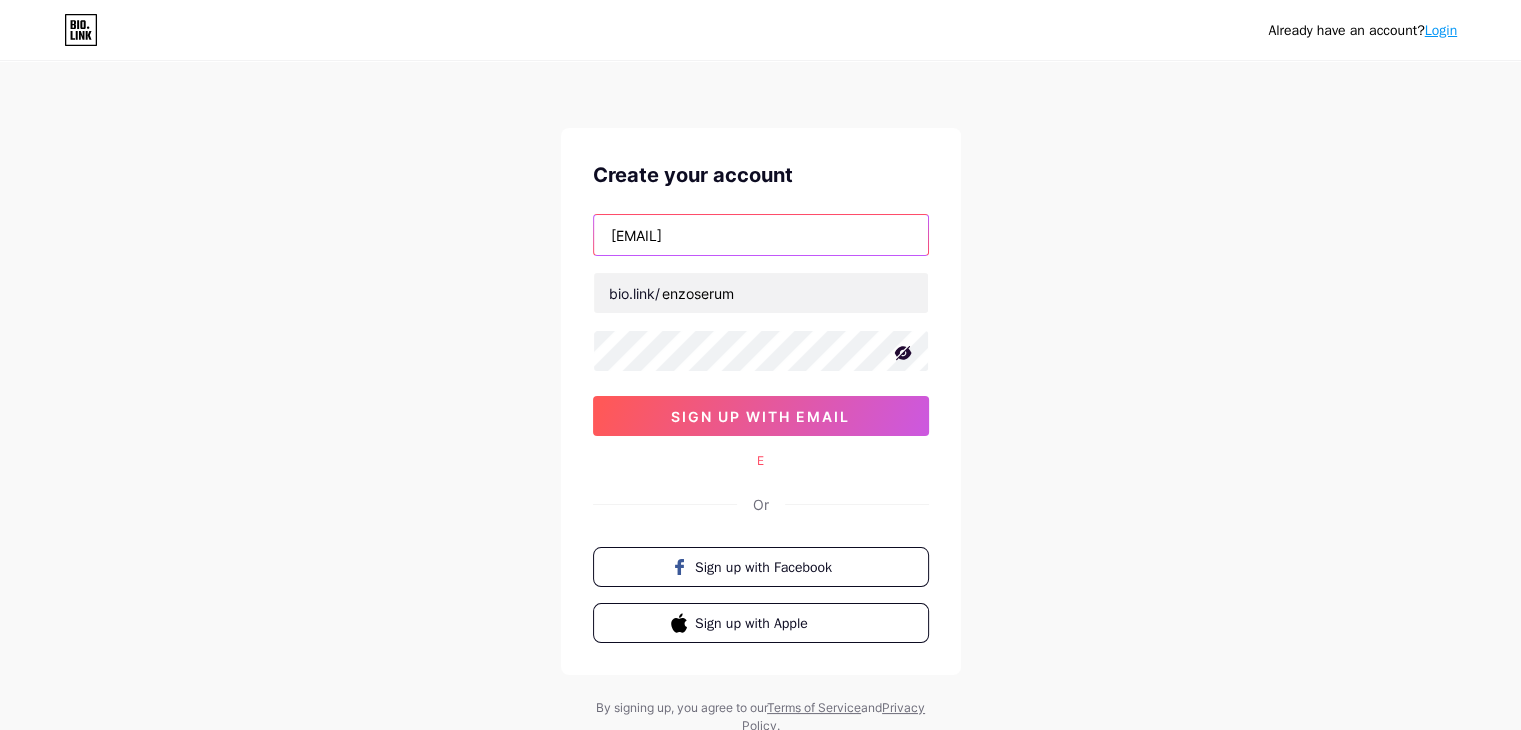 click on "[EMAIL]" at bounding box center (761, 235) 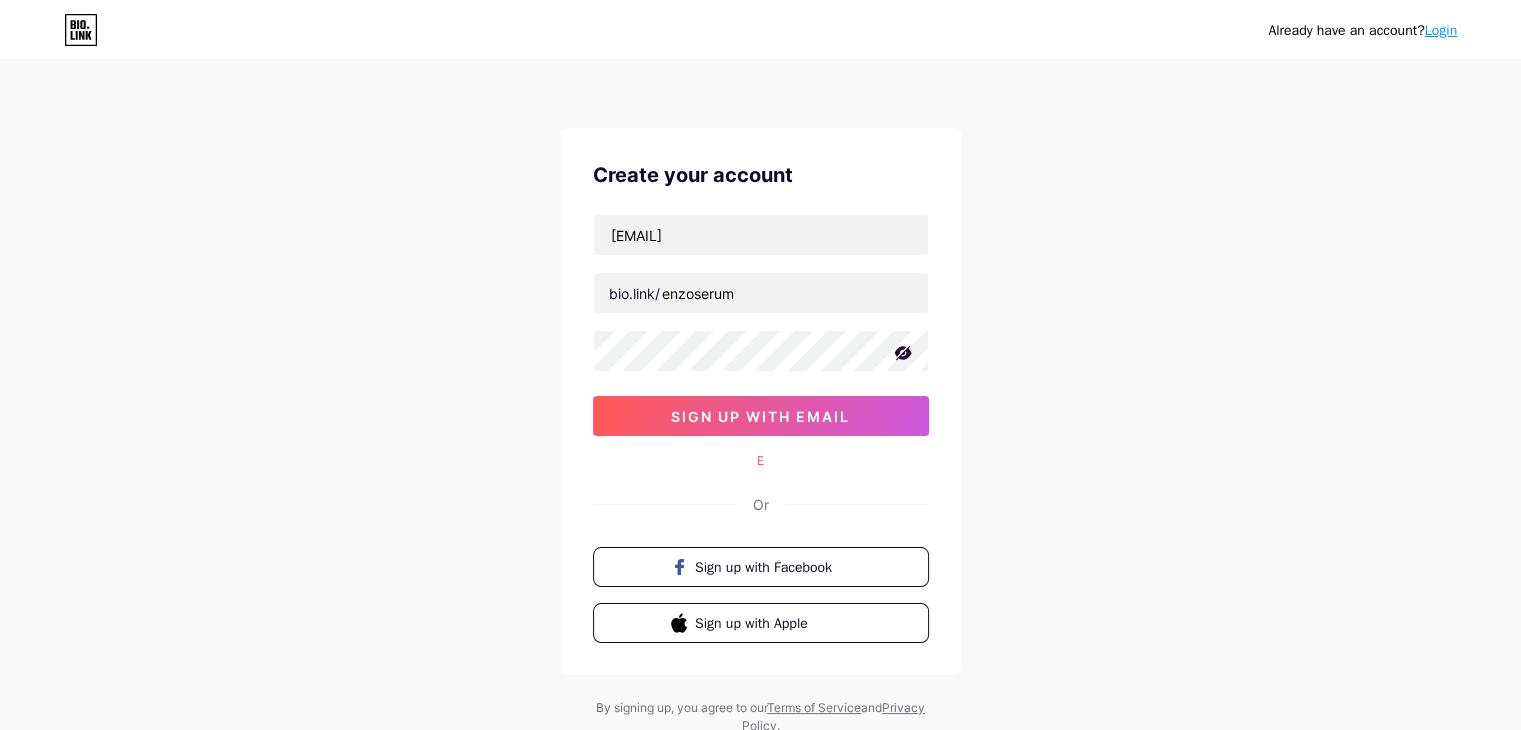 click on "Already have an account?  Login   Create your account     [EMAIL]     bio.link/   [USERNAME]                     sign up with email     E     Or       Sign up with Facebook
Sign up with Apple
By signing up, you agree to our  Terms of Service  and  Privacy Policy ." at bounding box center [760, 399] 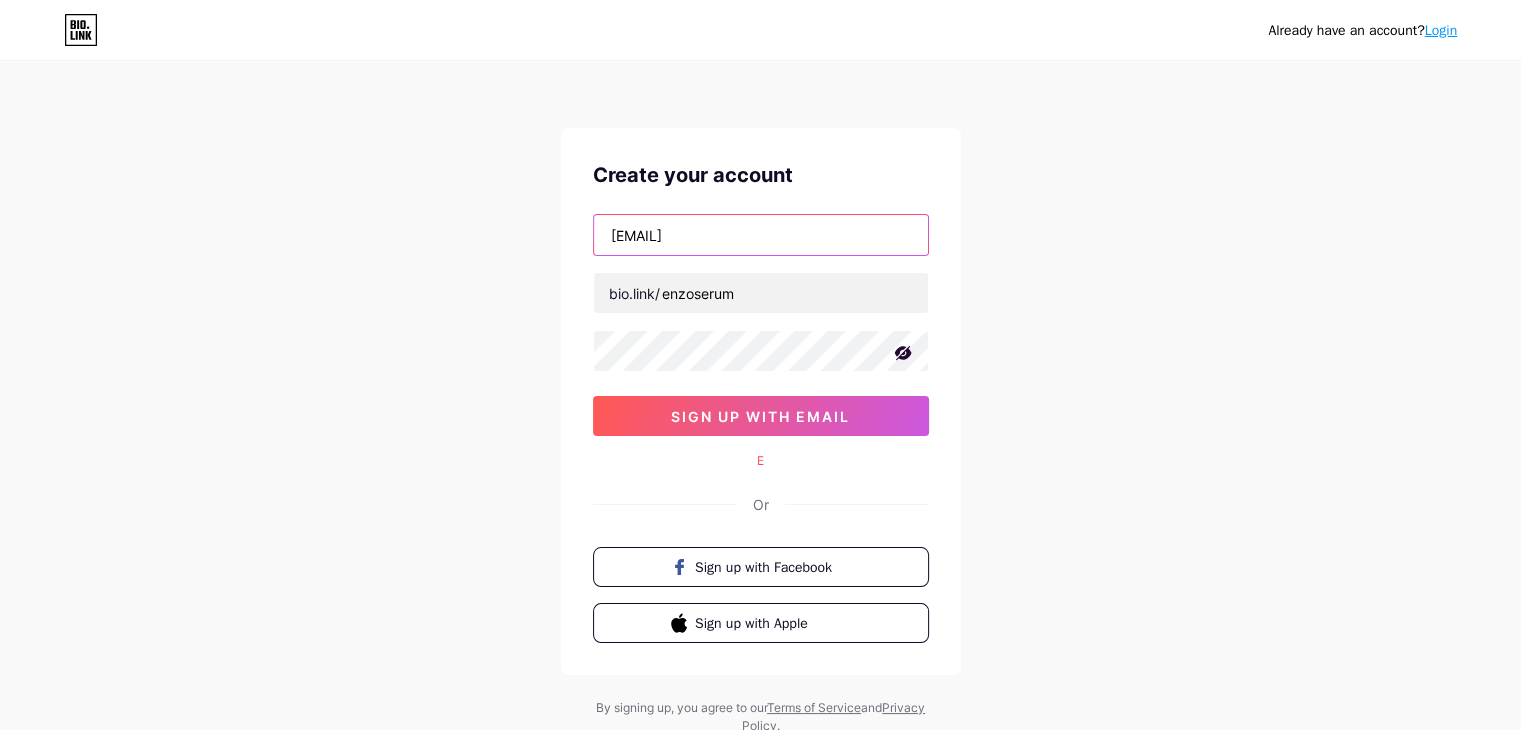 click on "[EMAIL]" at bounding box center [761, 235] 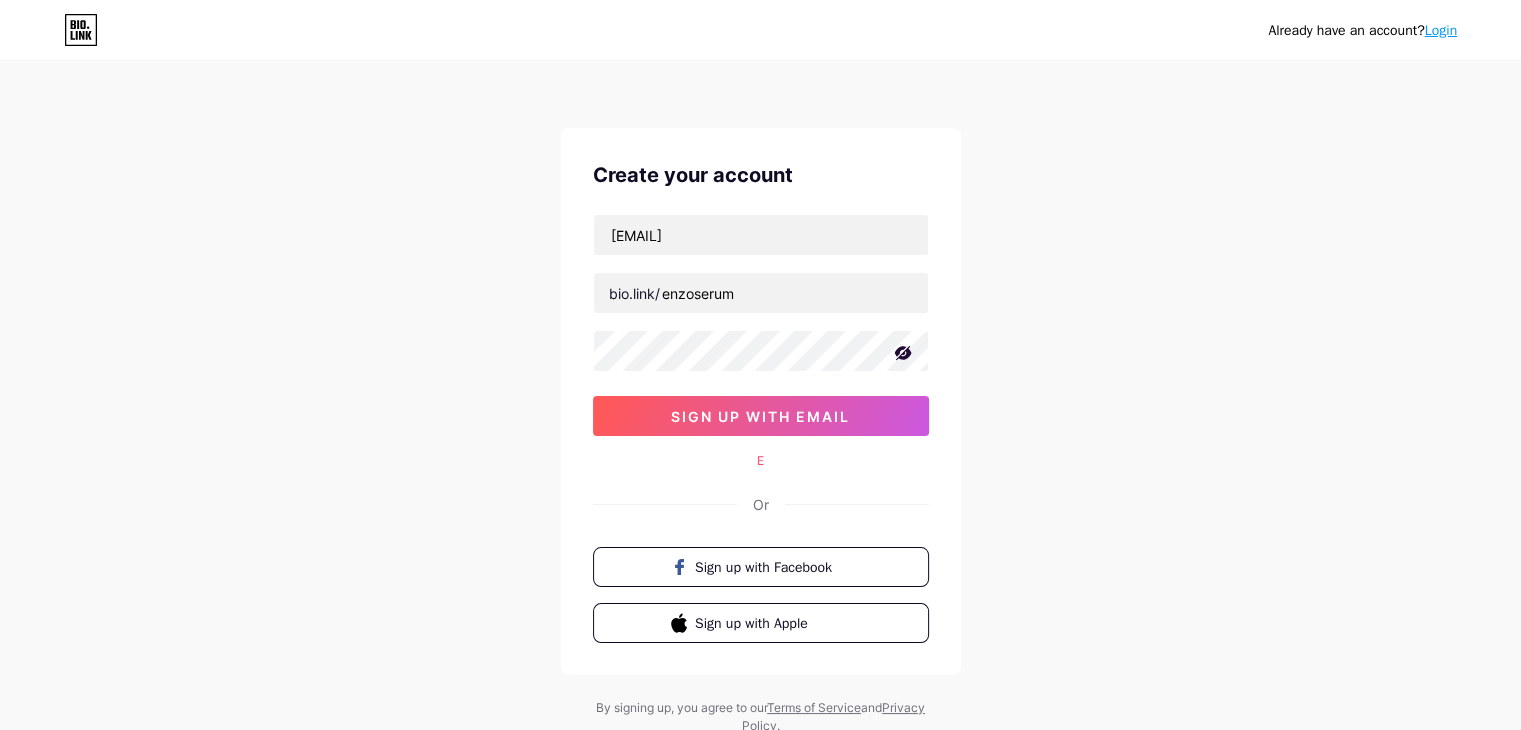click on "Already have an account?  Login   Create your account     [EMAIL]     bio.link/   [USERNAME]                     sign up with email     E     Or       Sign up with Facebook
Sign up with Apple
By signing up, you agree to our  Terms of Service  and  Privacy Policy ." at bounding box center (760, 399) 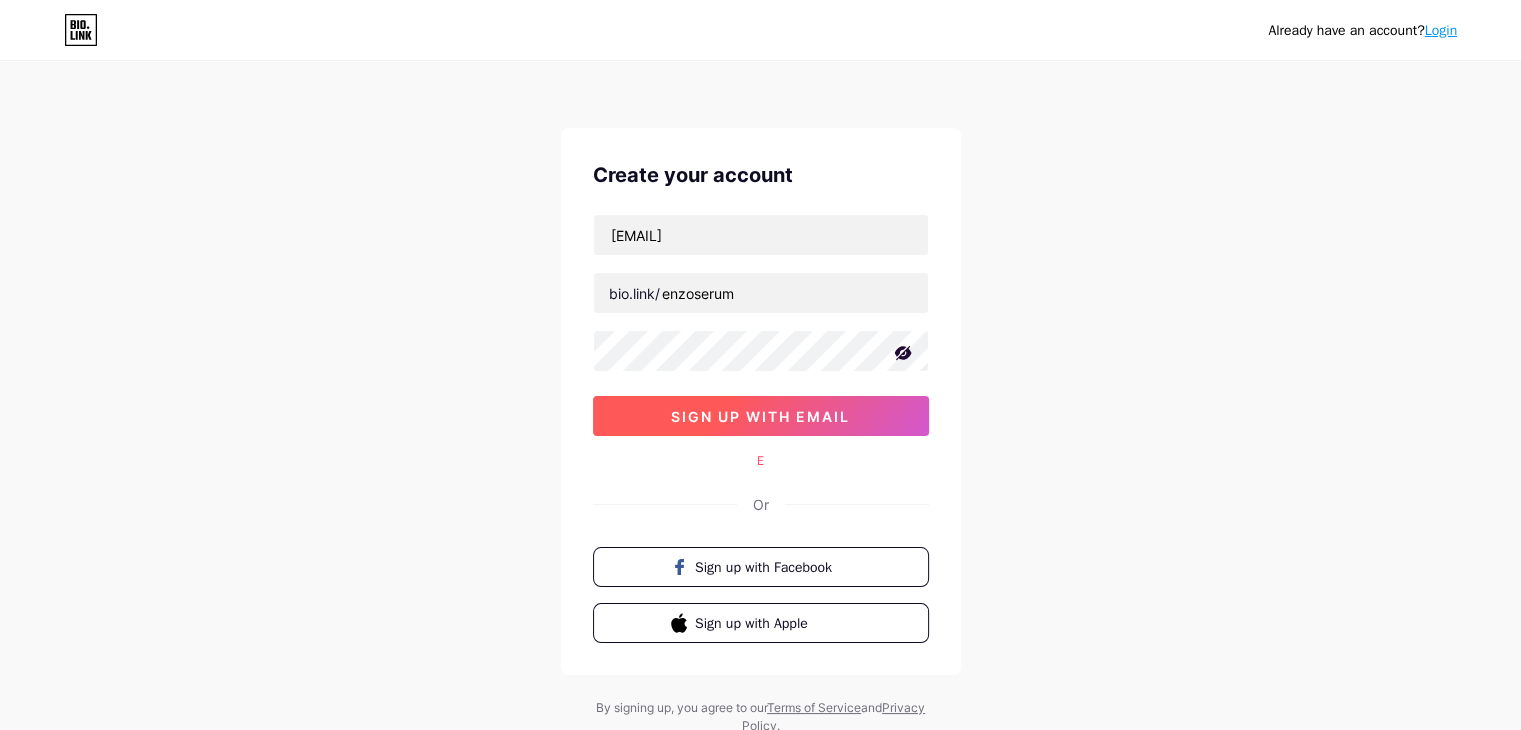click on "sign up with email" at bounding box center (761, 416) 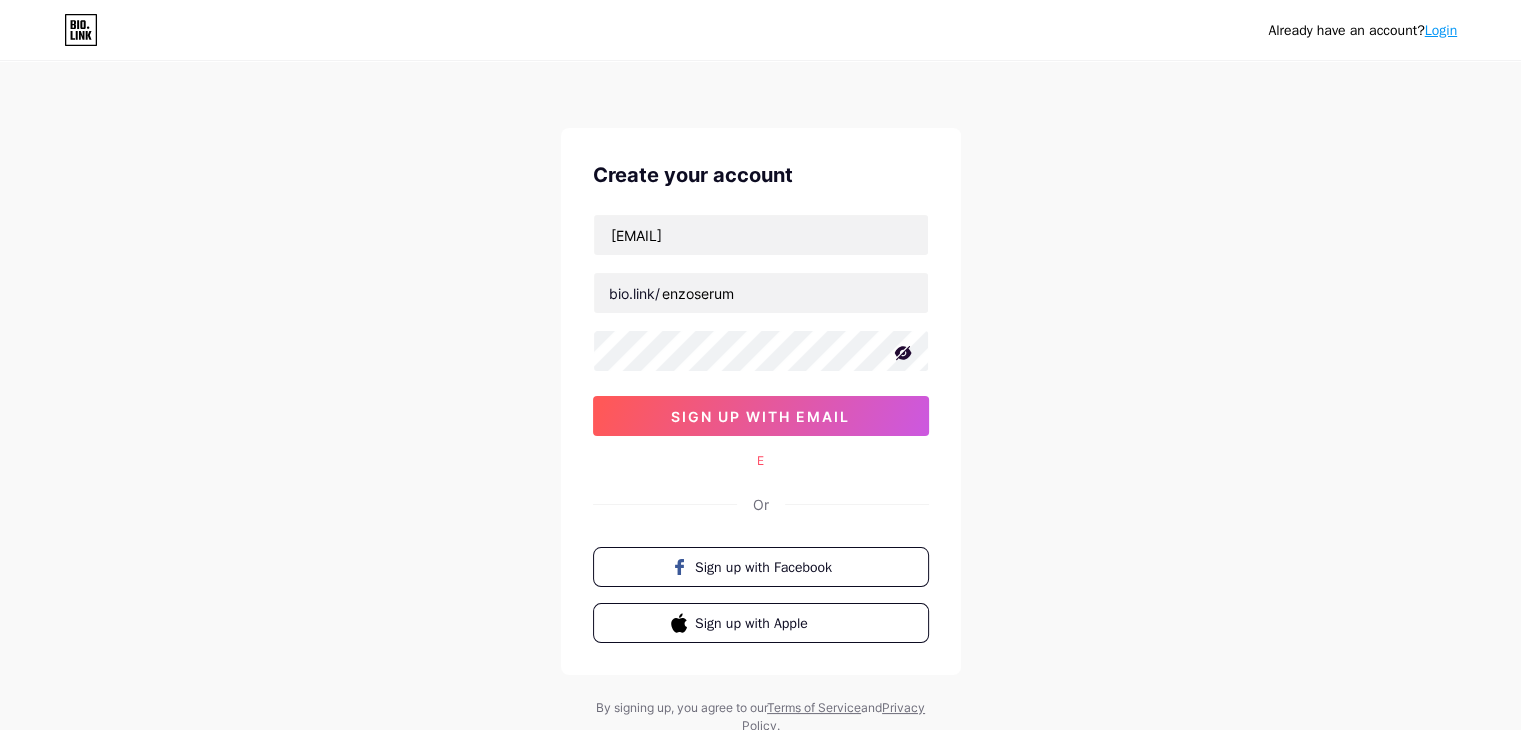 click 